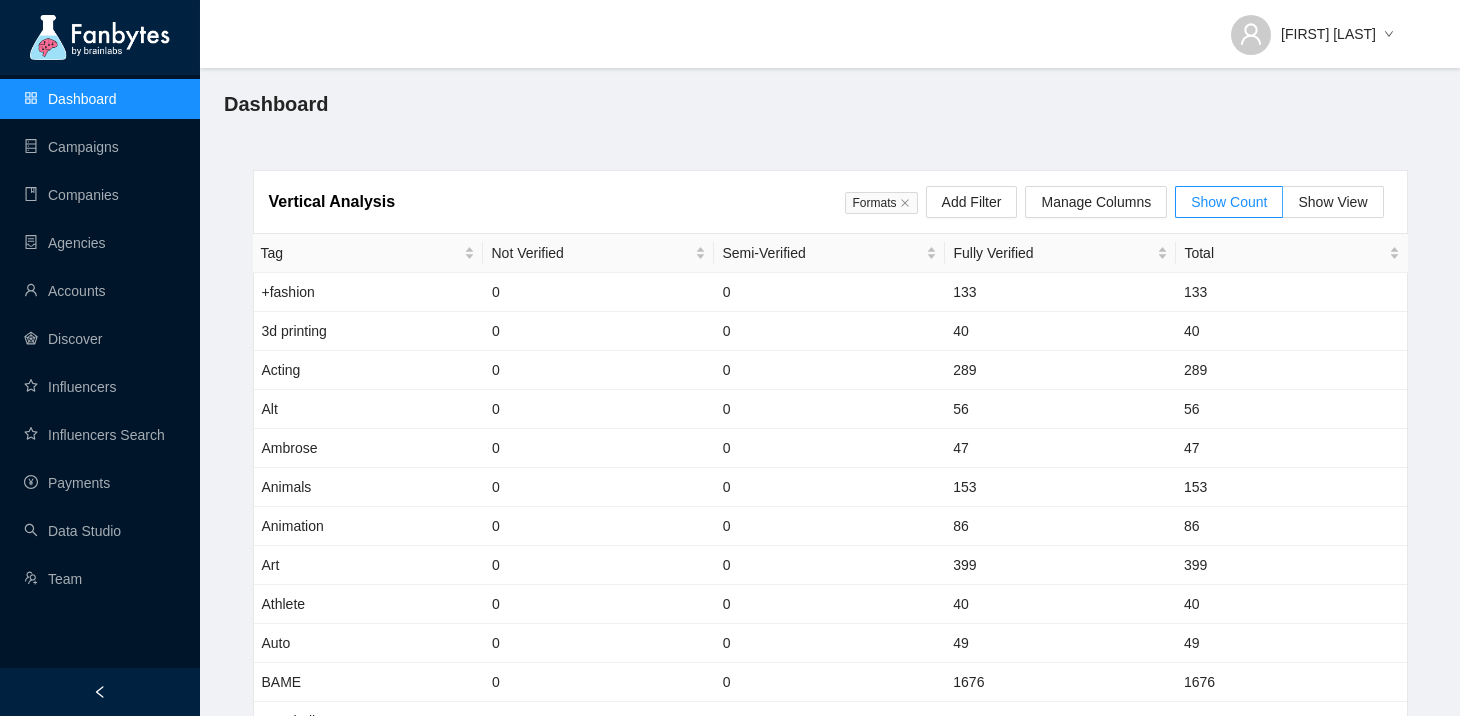 scroll, scrollTop: 0, scrollLeft: 0, axis: both 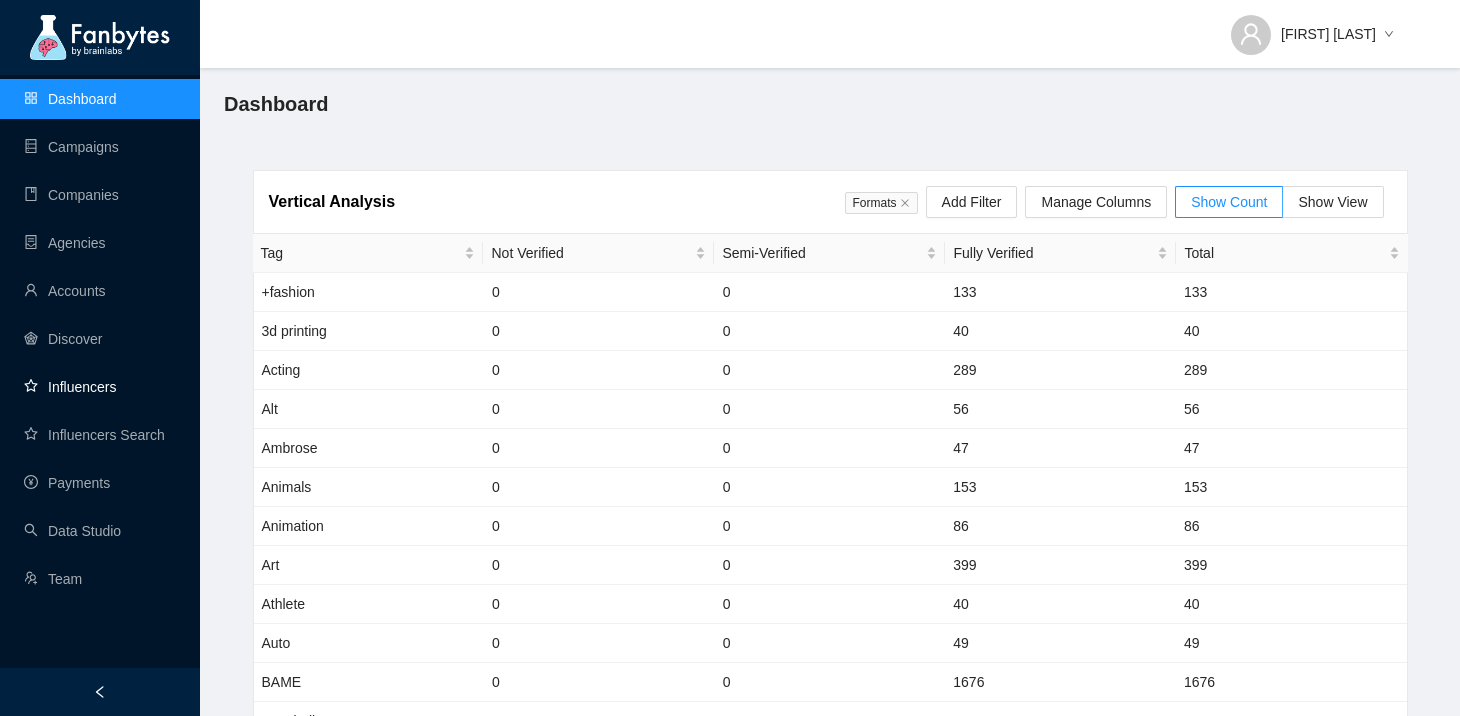 click on "Influencers" at bounding box center (70, 387) 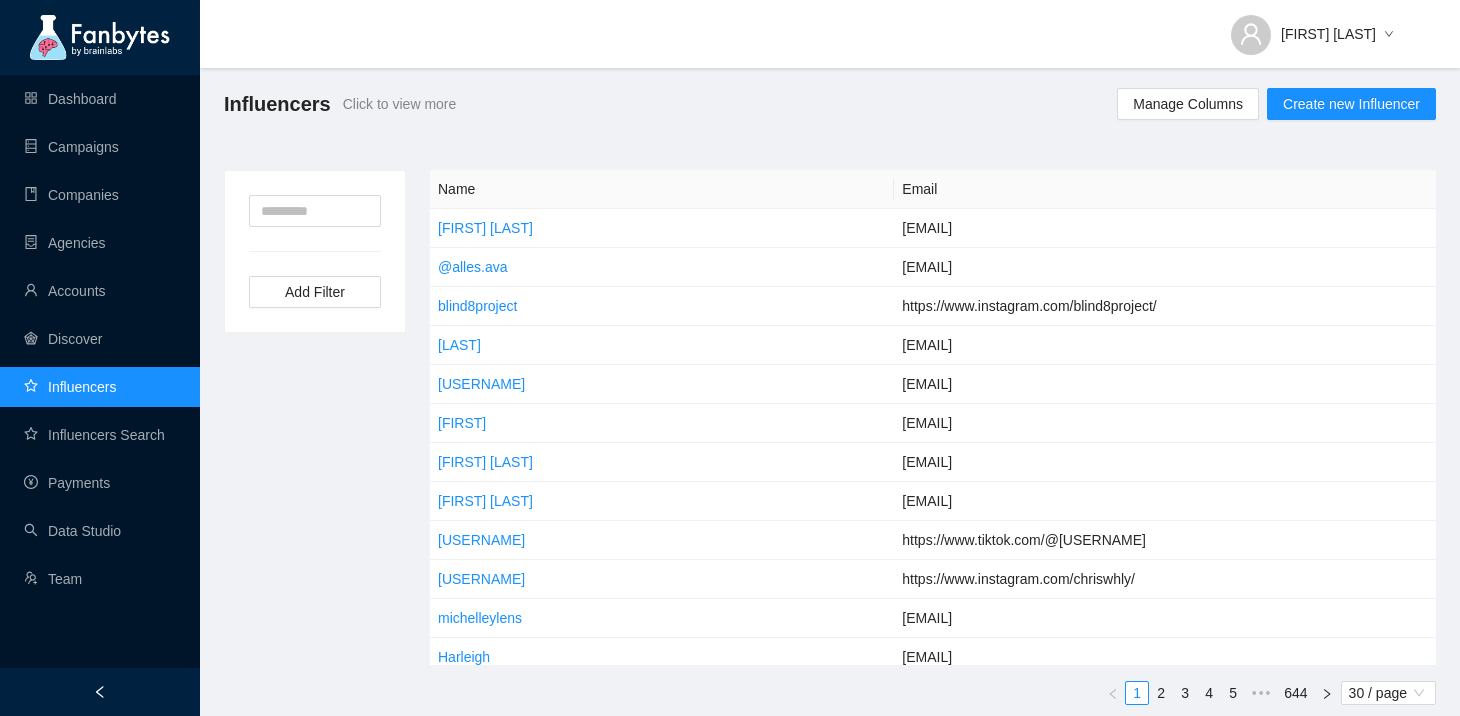 click on "Dashboard Campaigns Companies Agencies Accounts Discover Influencers Influencers Search Payments Data Studio Team" at bounding box center [100, 339] 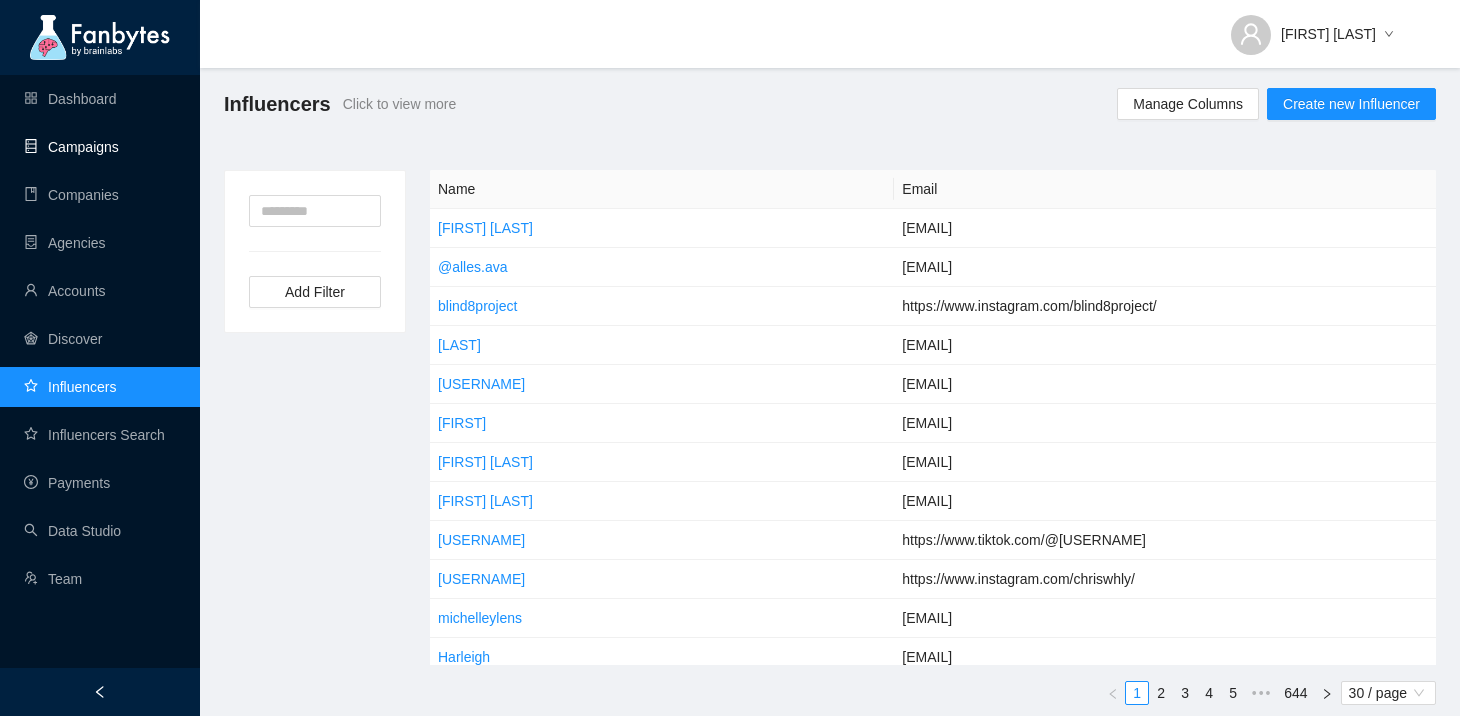 click on "Campaigns" at bounding box center (71, 147) 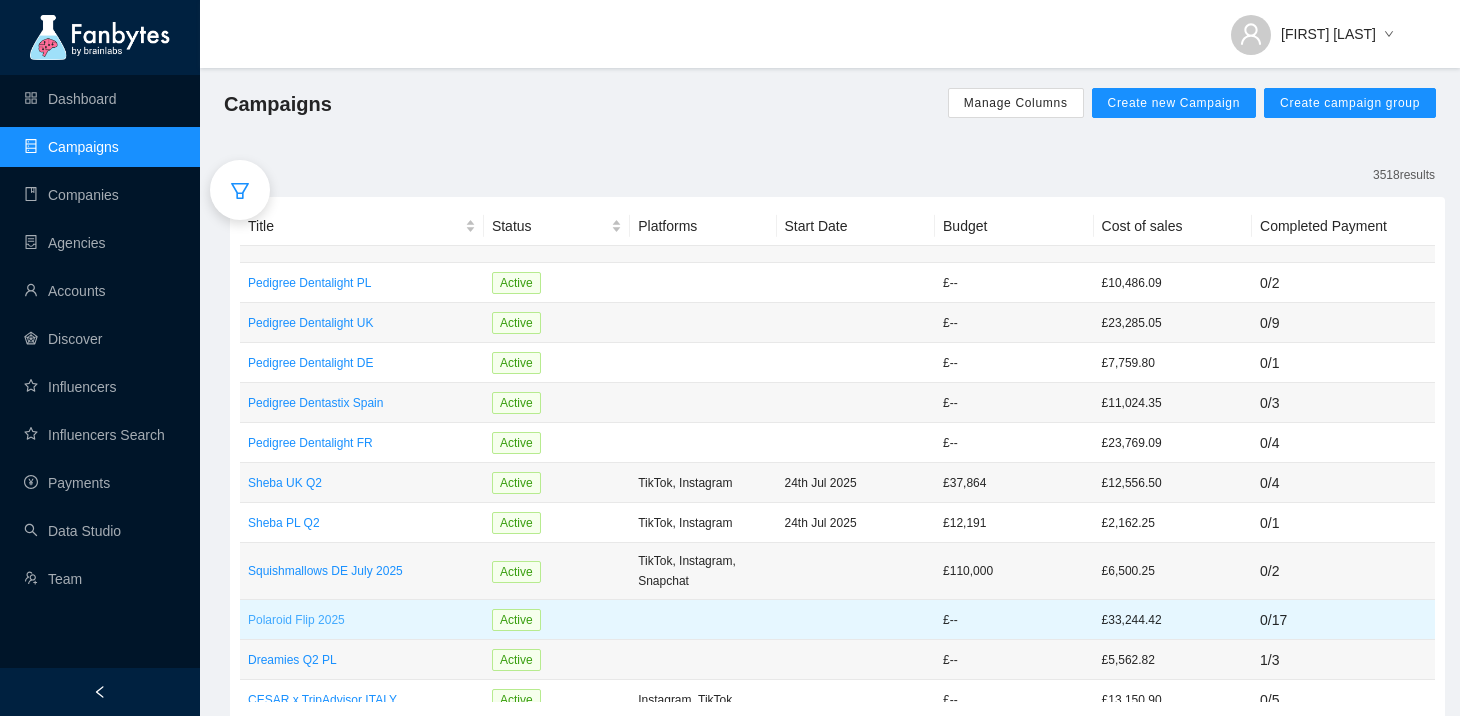 click on "Polaroid Flip 2025" at bounding box center (362, 620) 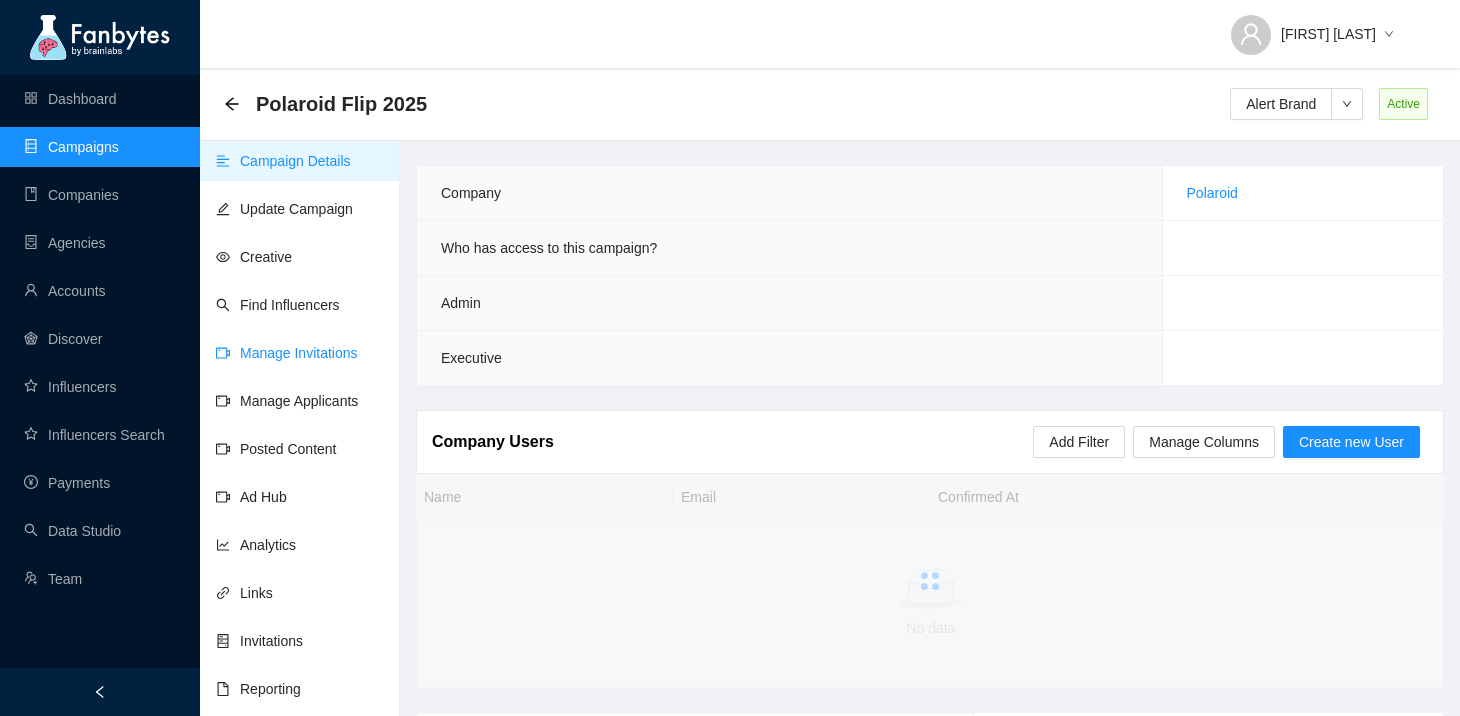 click on "Manage Invitations" at bounding box center (287, 353) 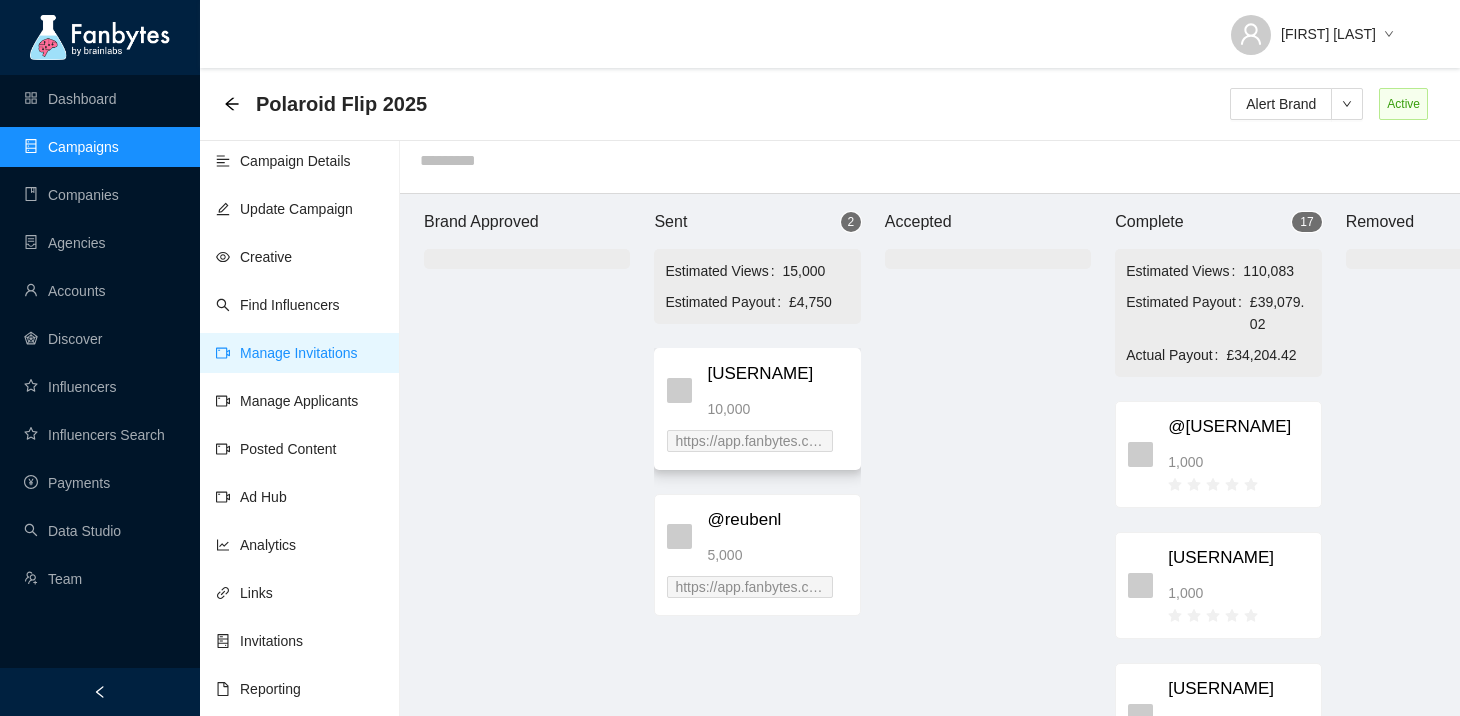 scroll, scrollTop: 20, scrollLeft: 0, axis: vertical 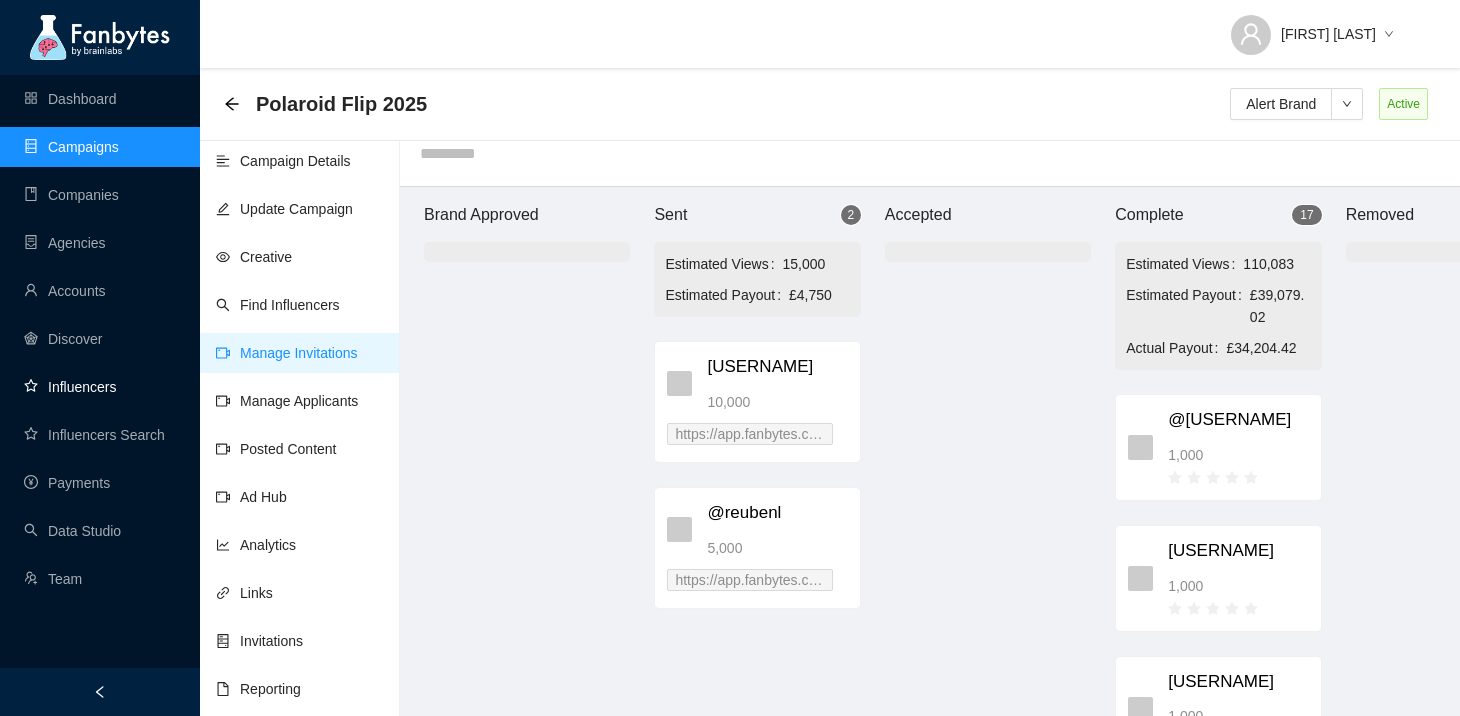 click on "Influencers" at bounding box center [70, 387] 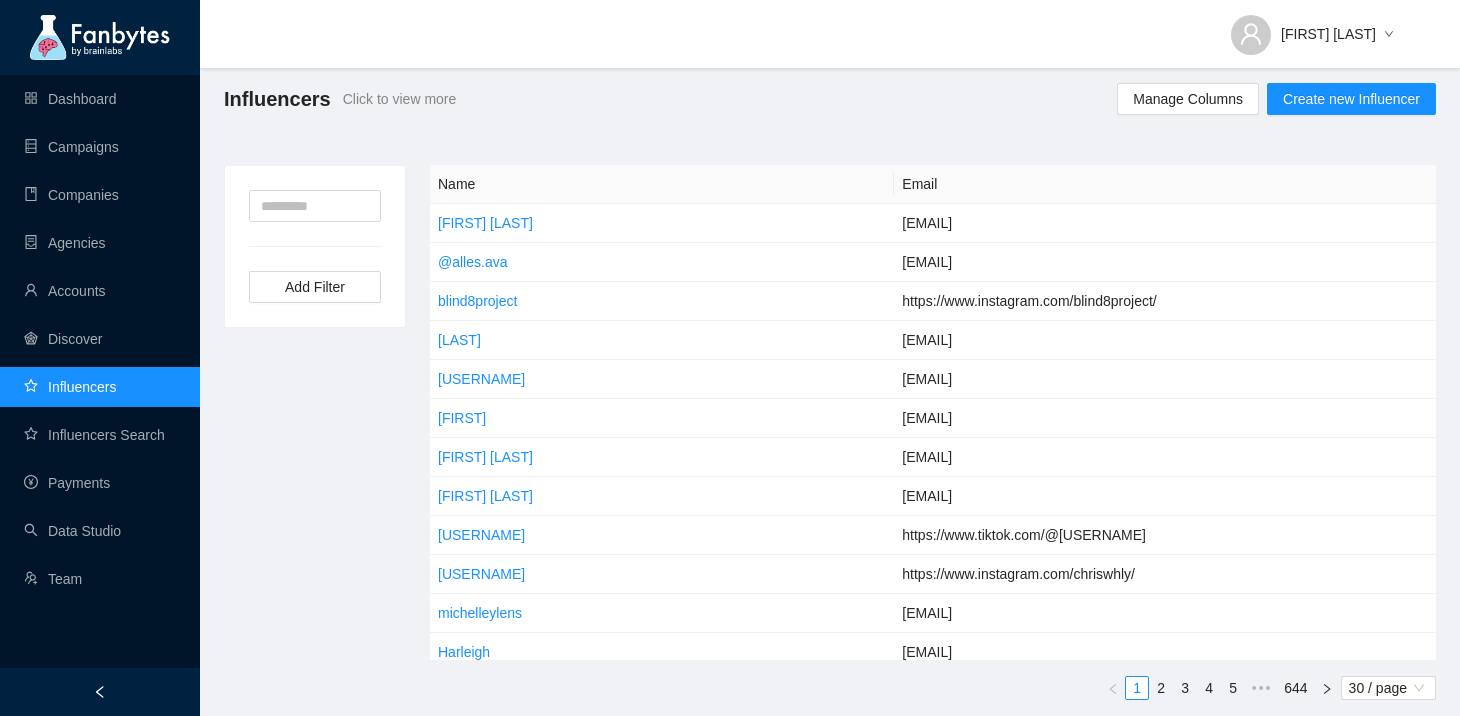 scroll, scrollTop: 5, scrollLeft: 0, axis: vertical 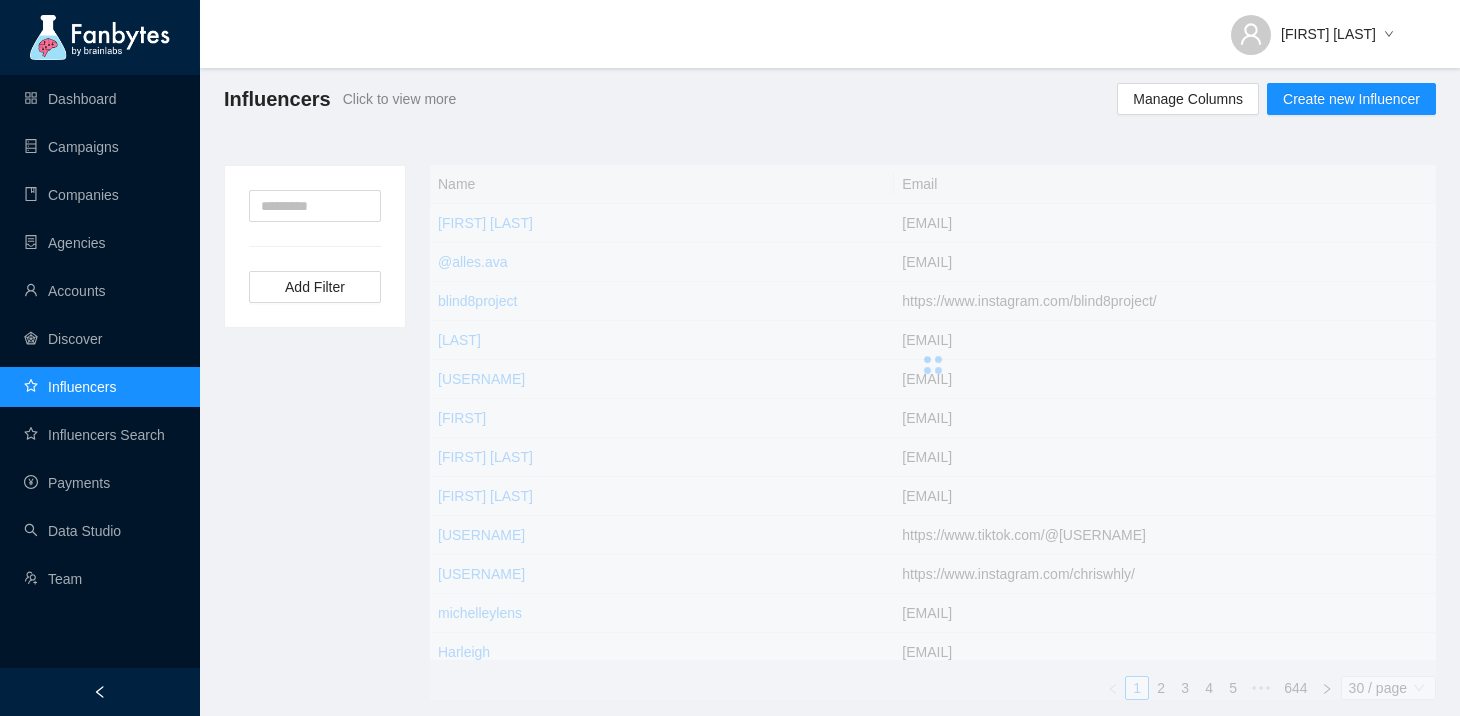 click on "Add Filter" at bounding box center (315, 246) 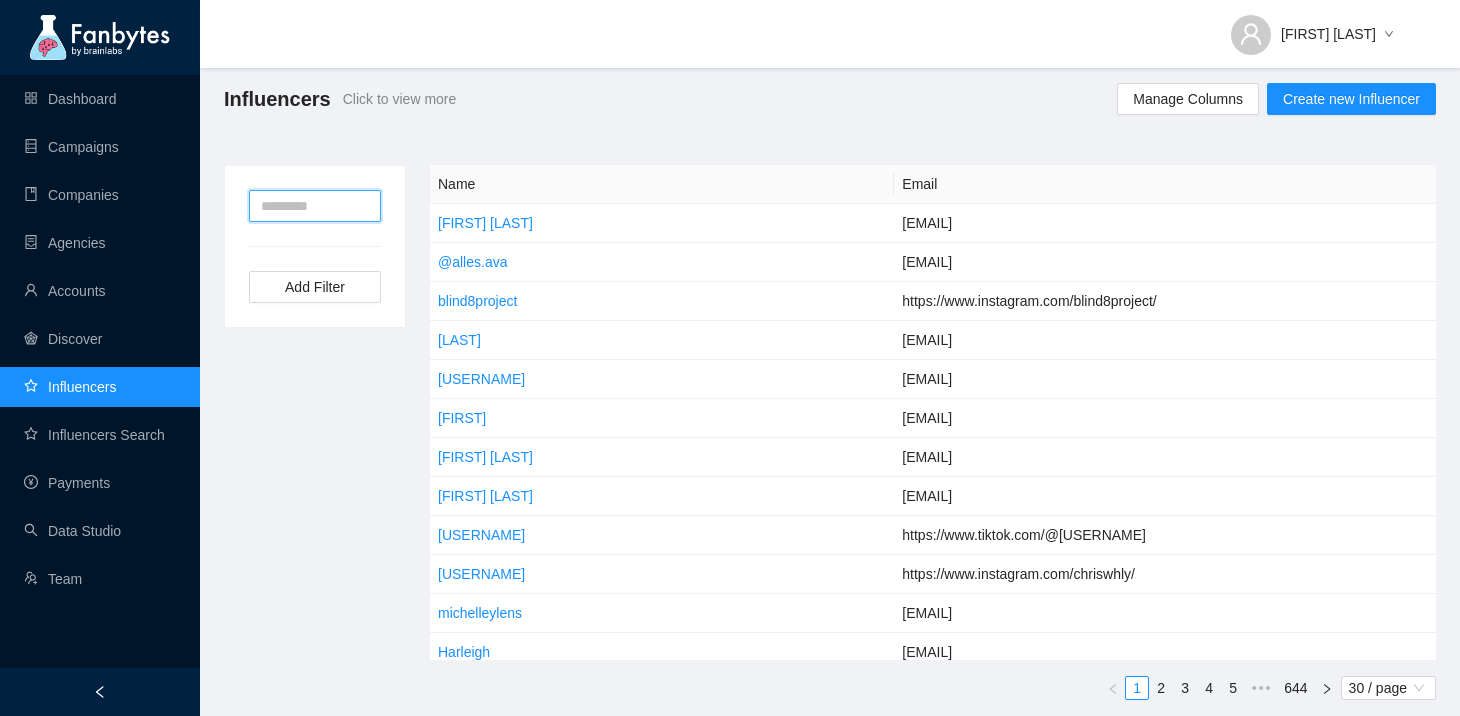 click at bounding box center (315, 206) 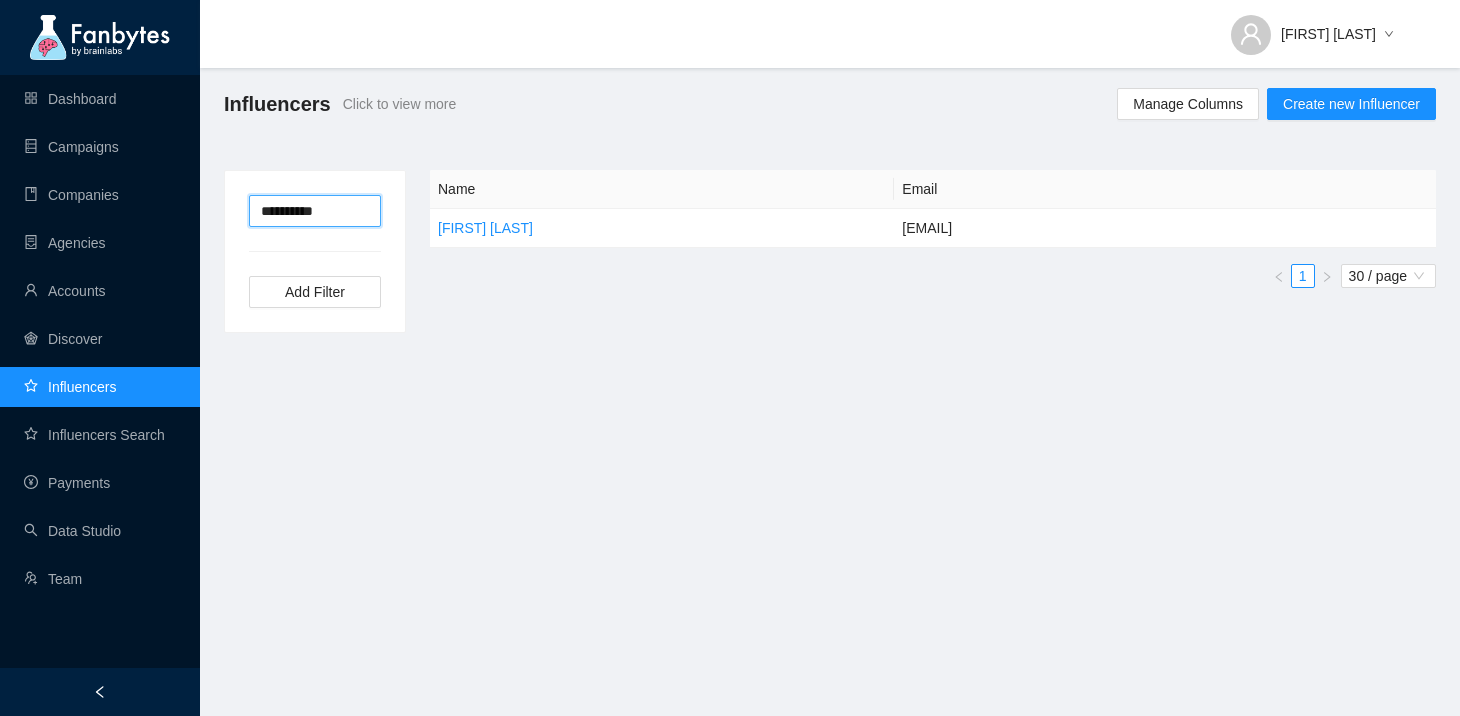 scroll, scrollTop: 0, scrollLeft: 0, axis: both 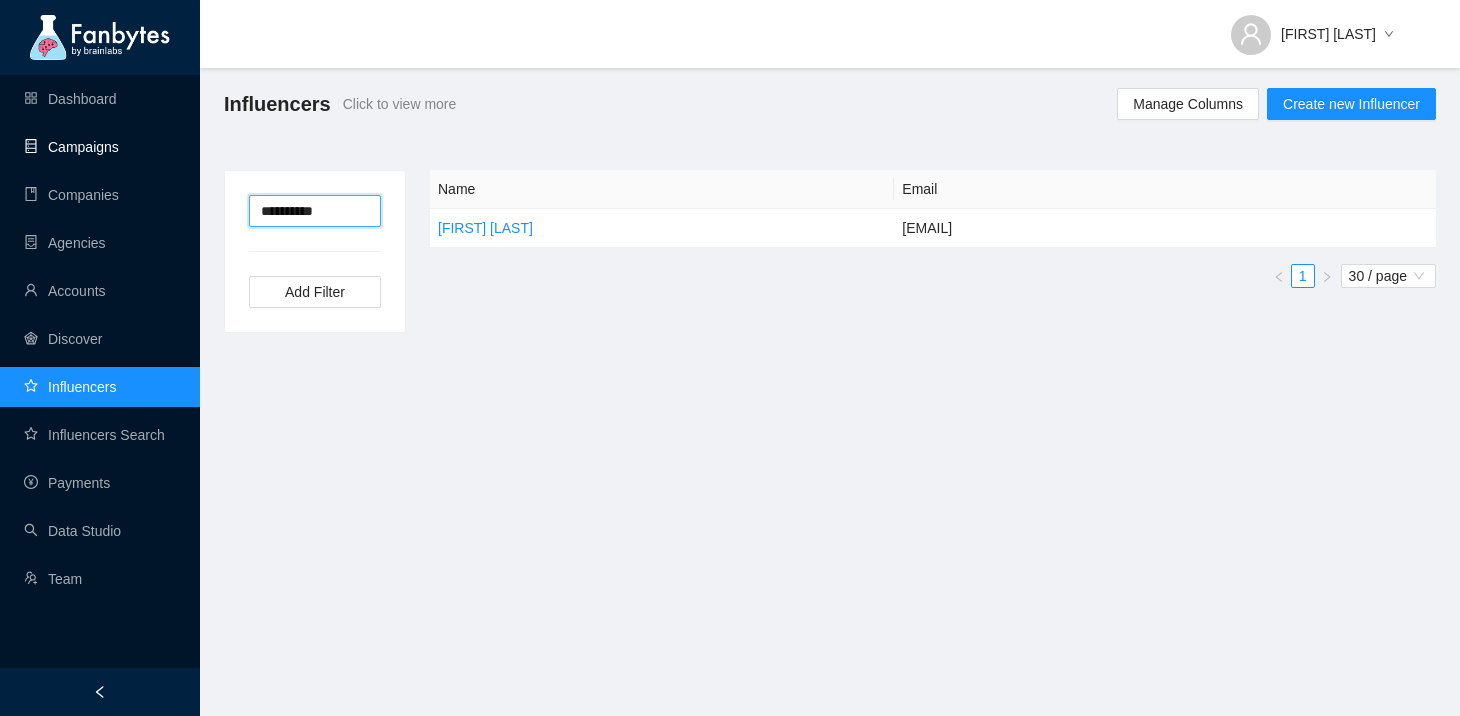 type on "**********" 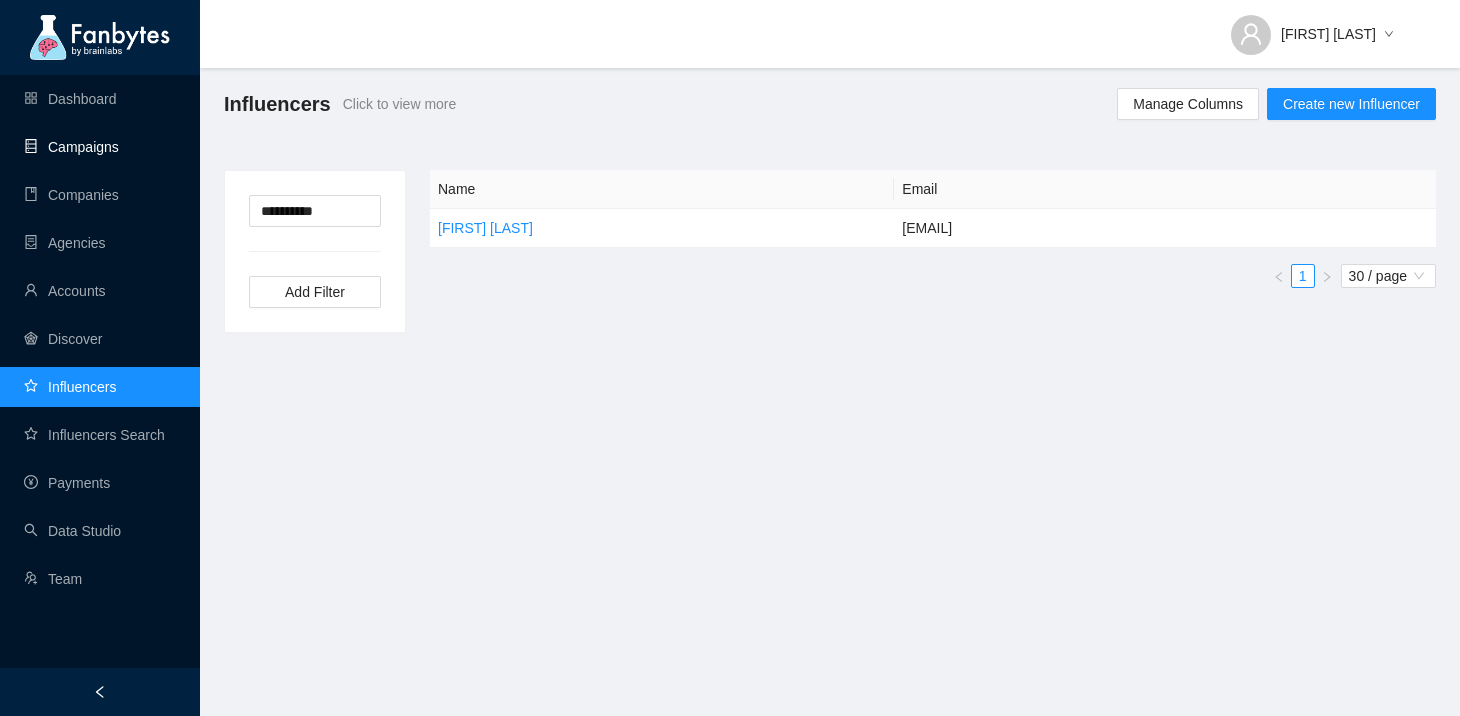 click on "Campaigns" at bounding box center [71, 147] 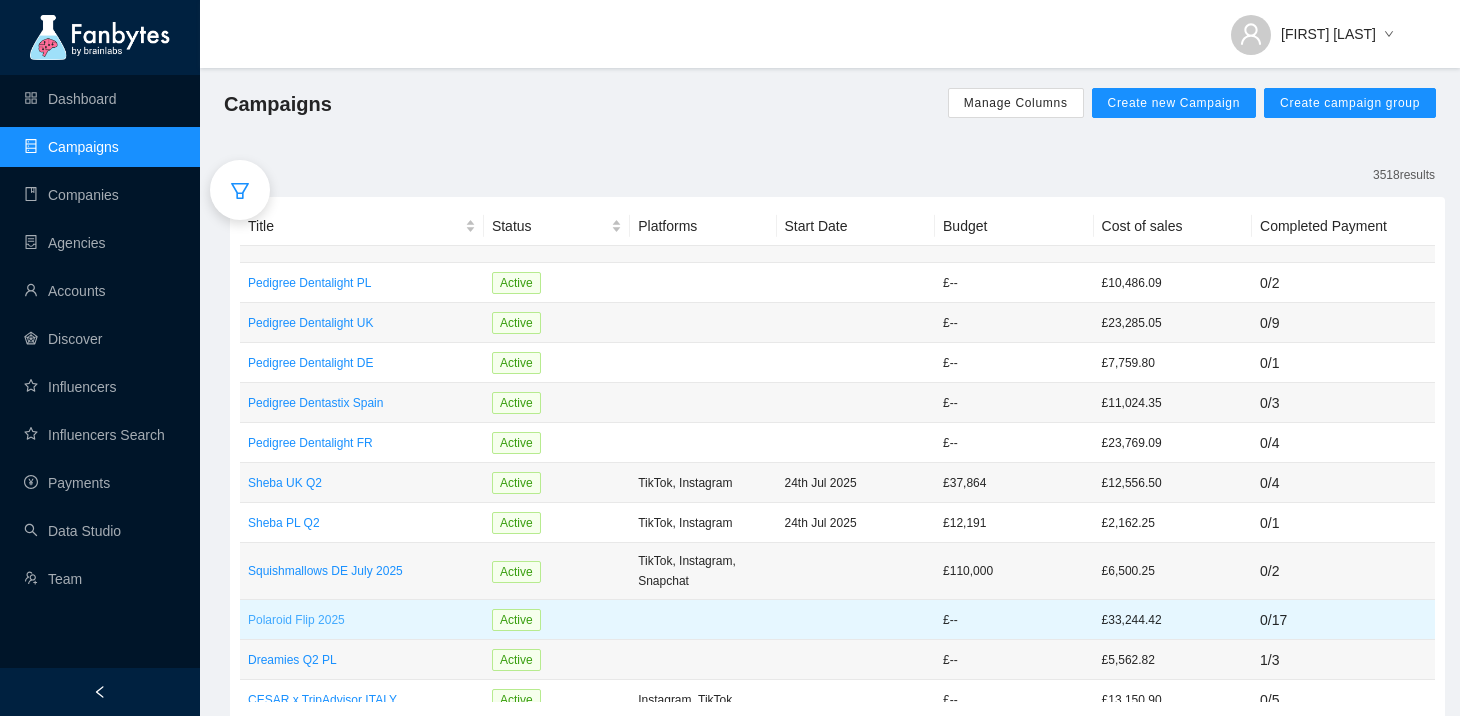 click on "Polaroid Flip 2025" at bounding box center (362, 620) 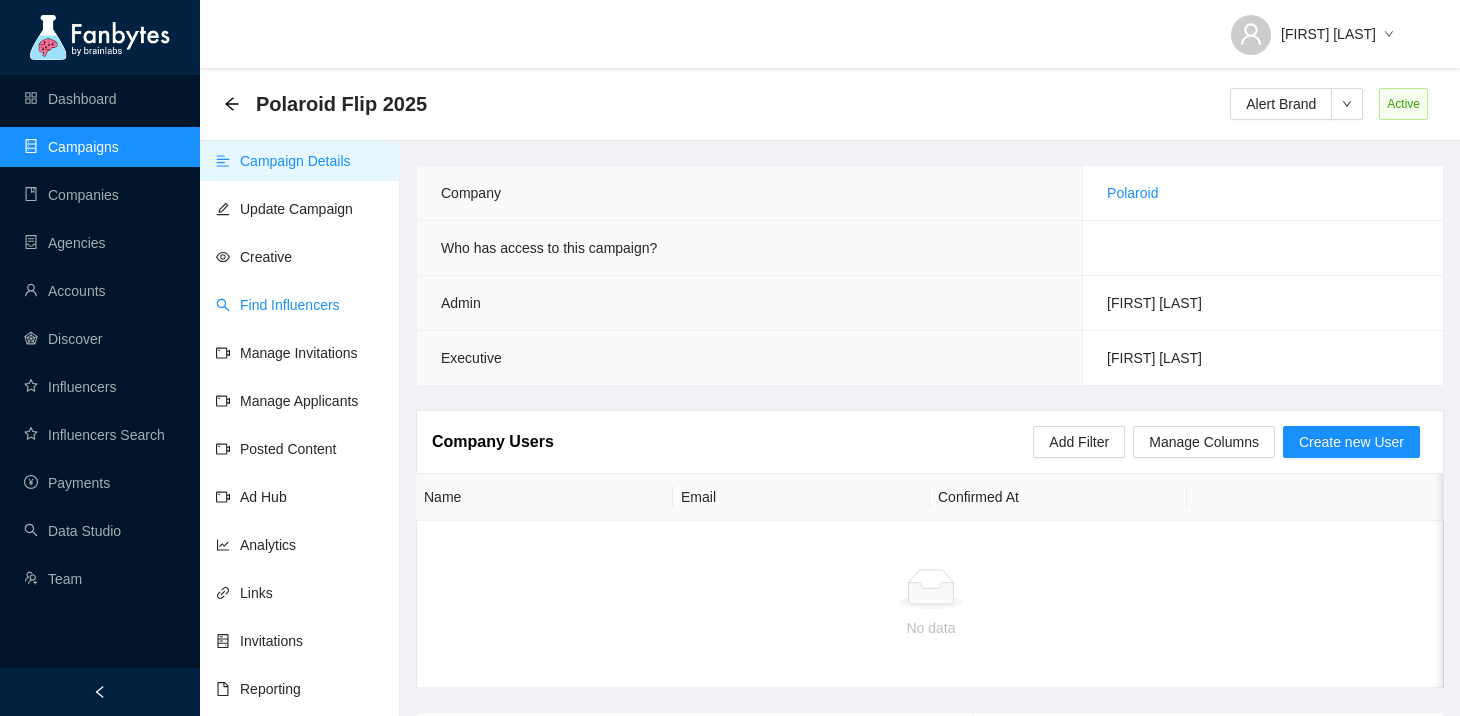 click on "Find Influencers" at bounding box center [278, 305] 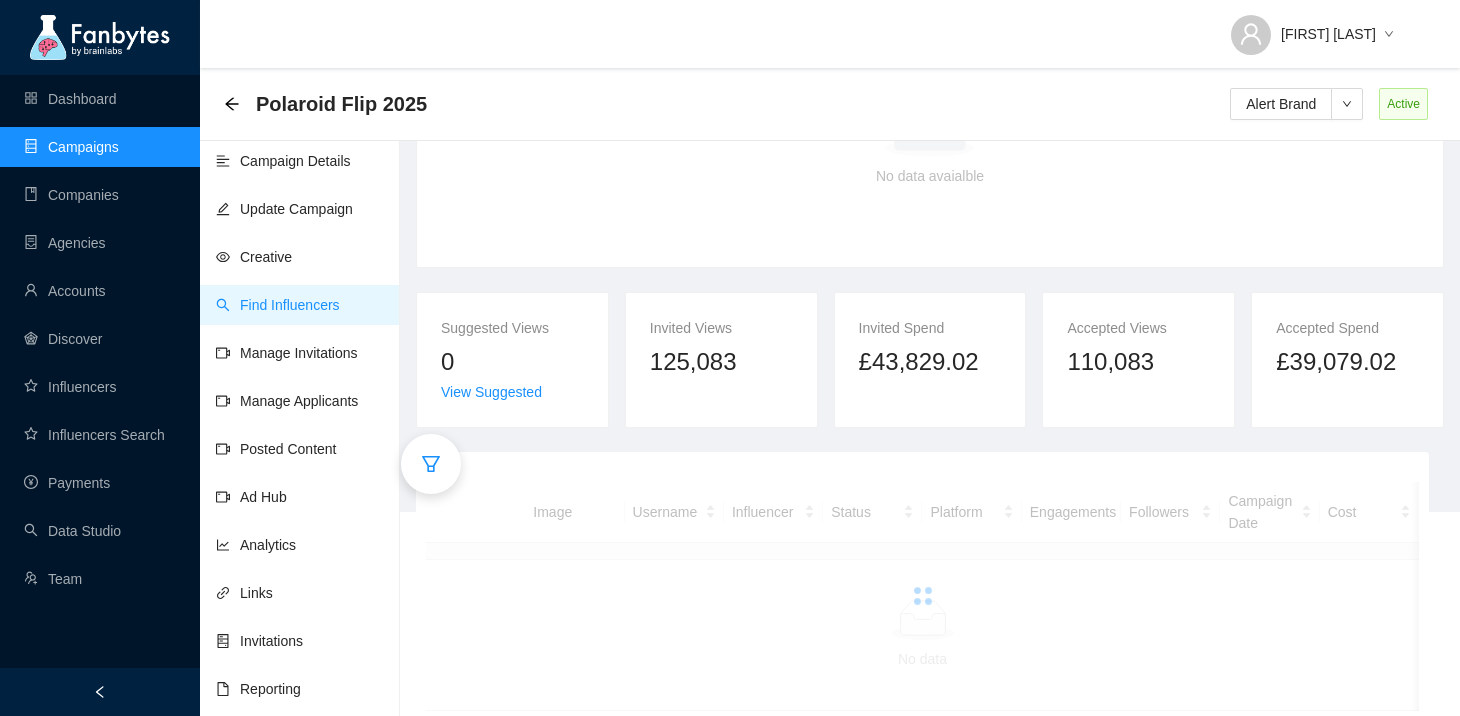 scroll, scrollTop: 223, scrollLeft: 0, axis: vertical 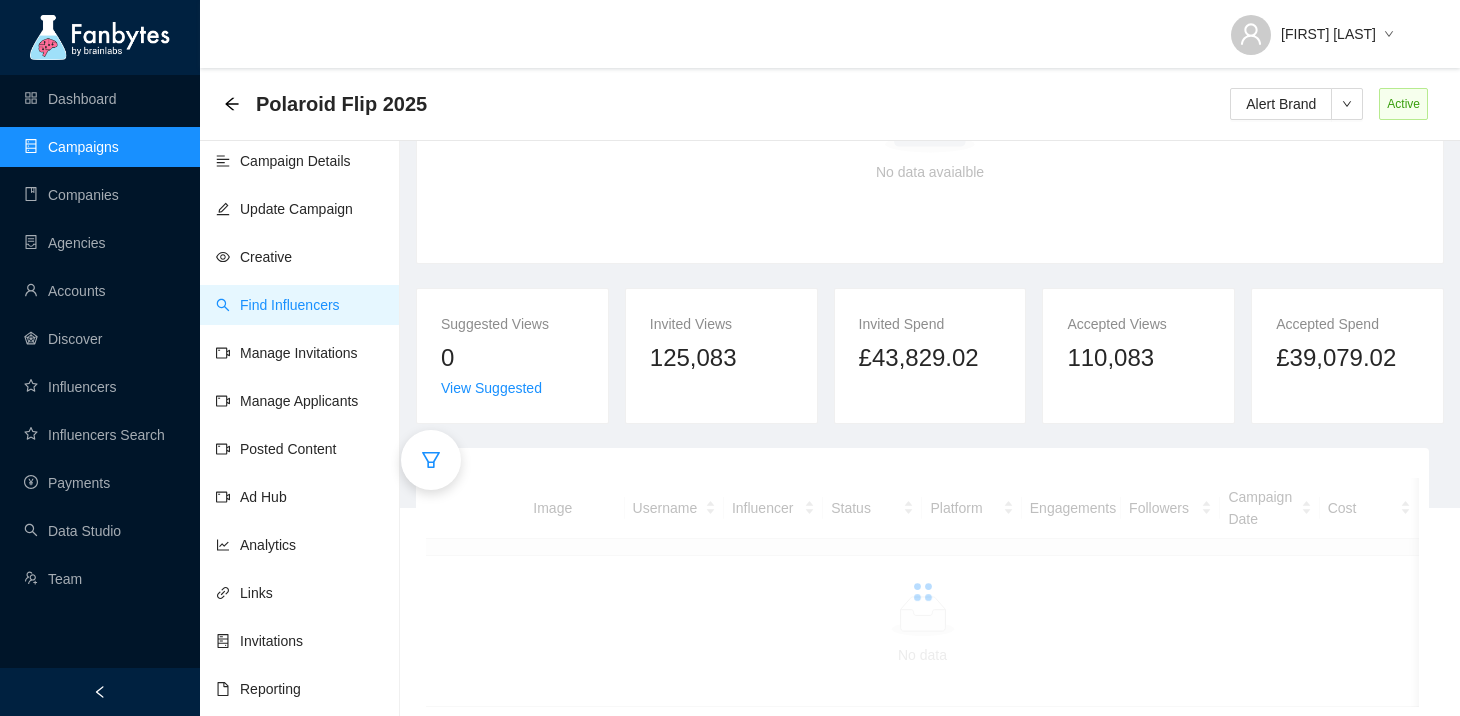 click 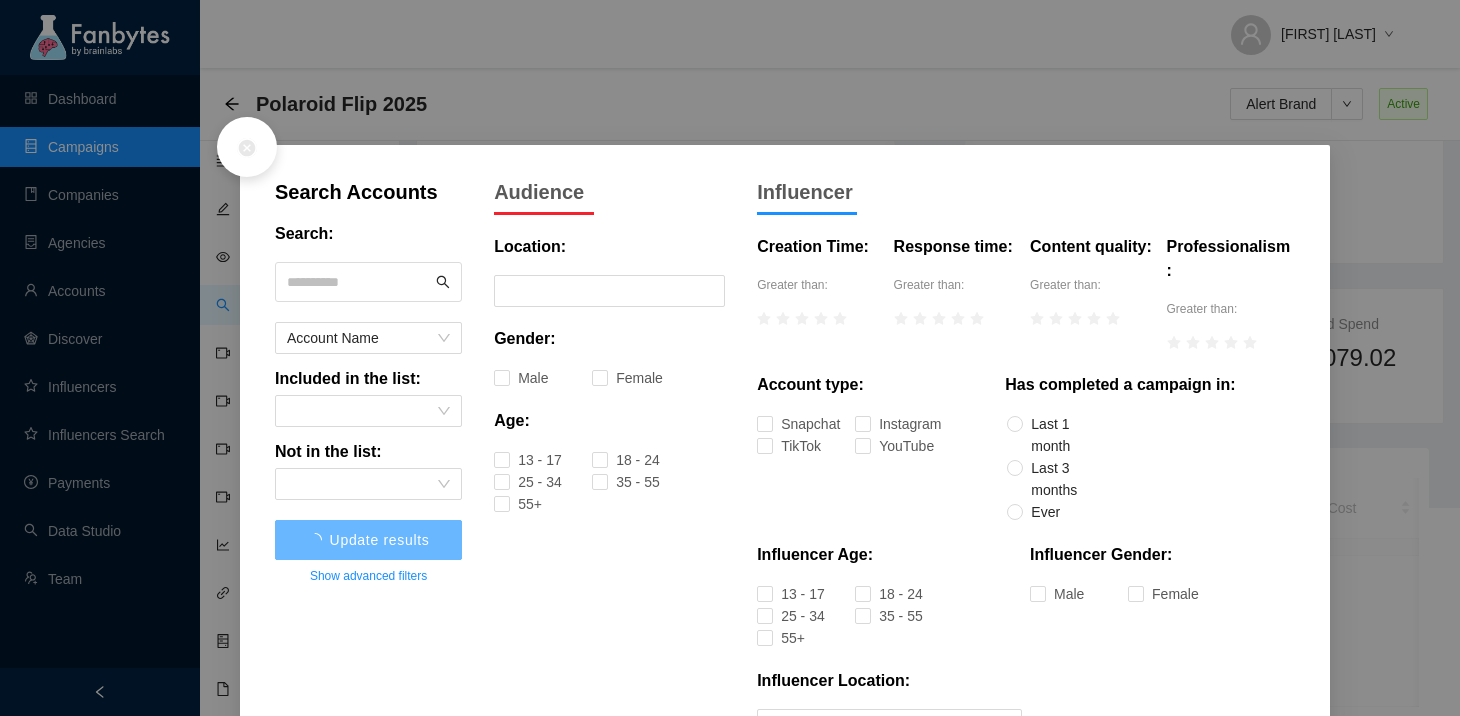 click at bounding box center [359, 282] 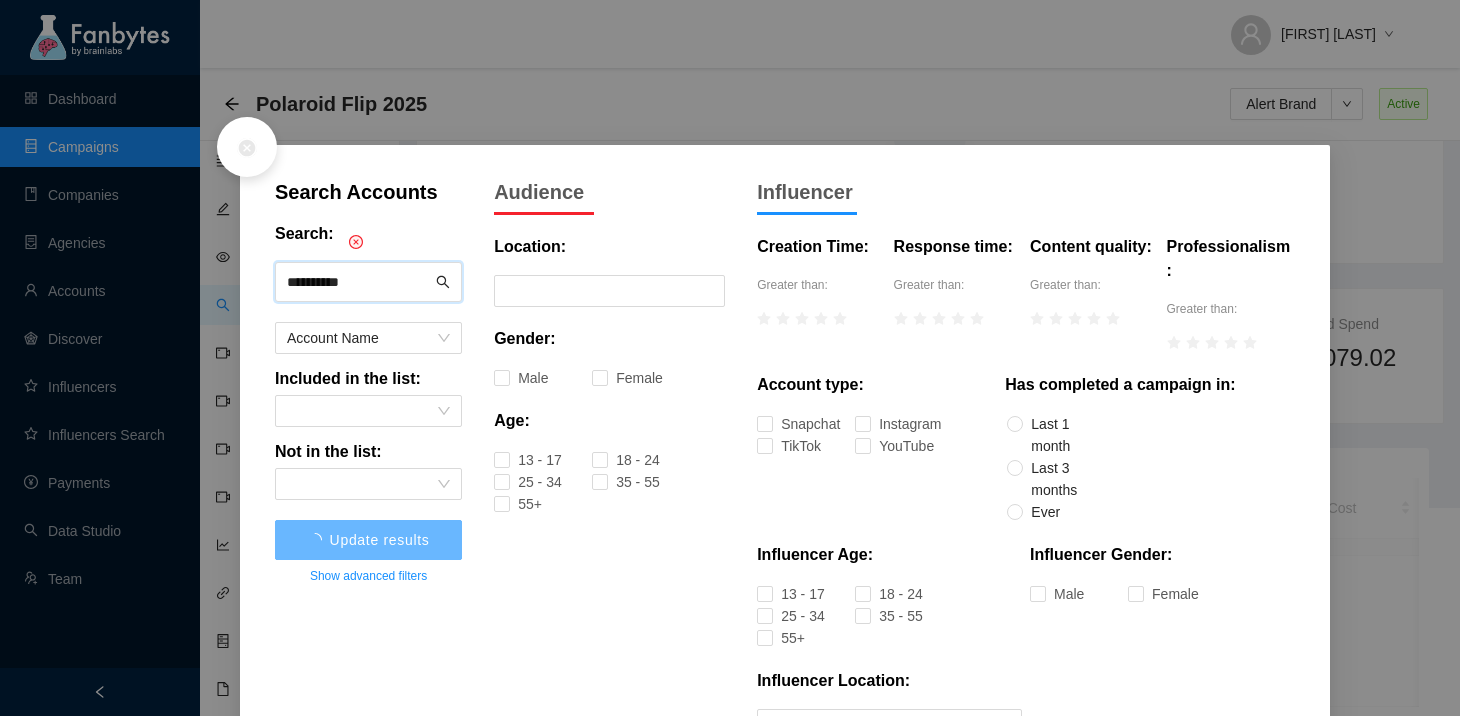 type on "**********" 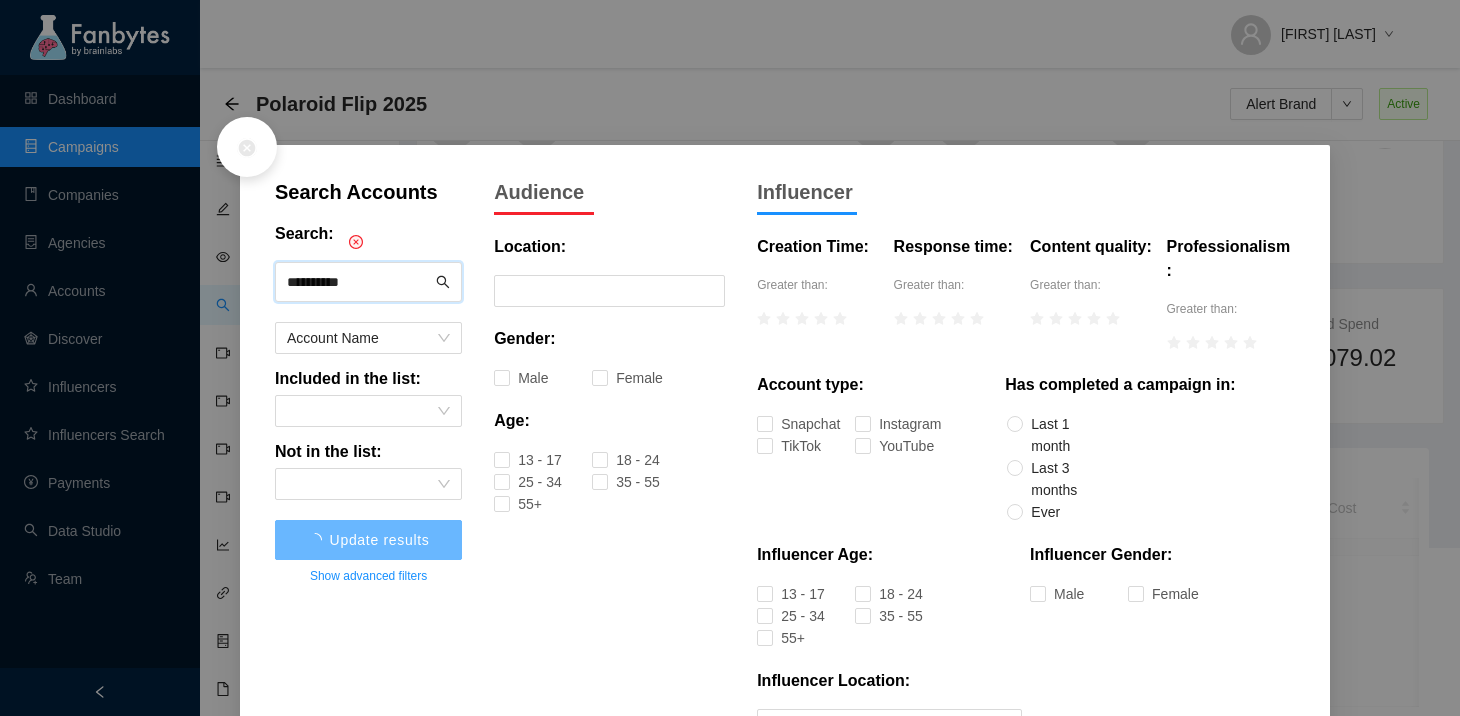 scroll, scrollTop: 223, scrollLeft: 0, axis: vertical 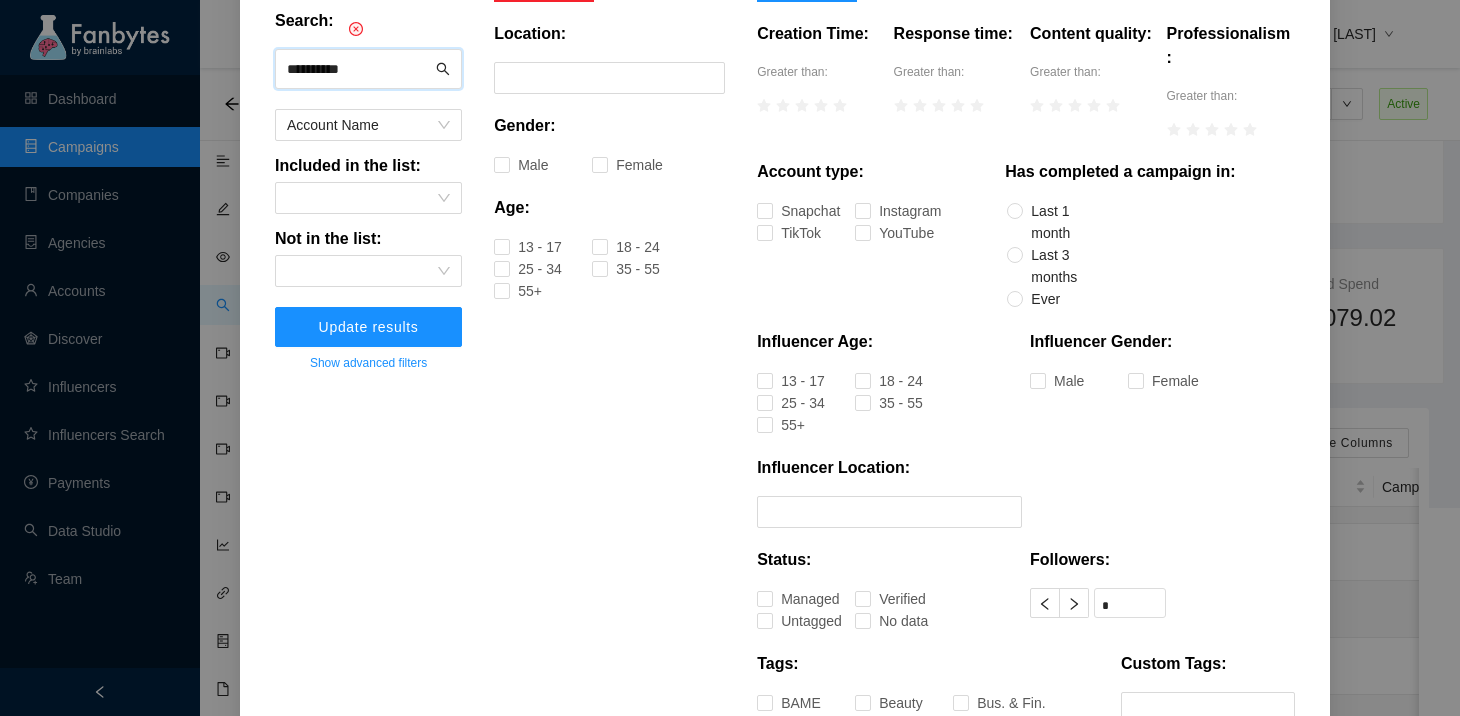 click on "Update results" at bounding box center (368, 327) 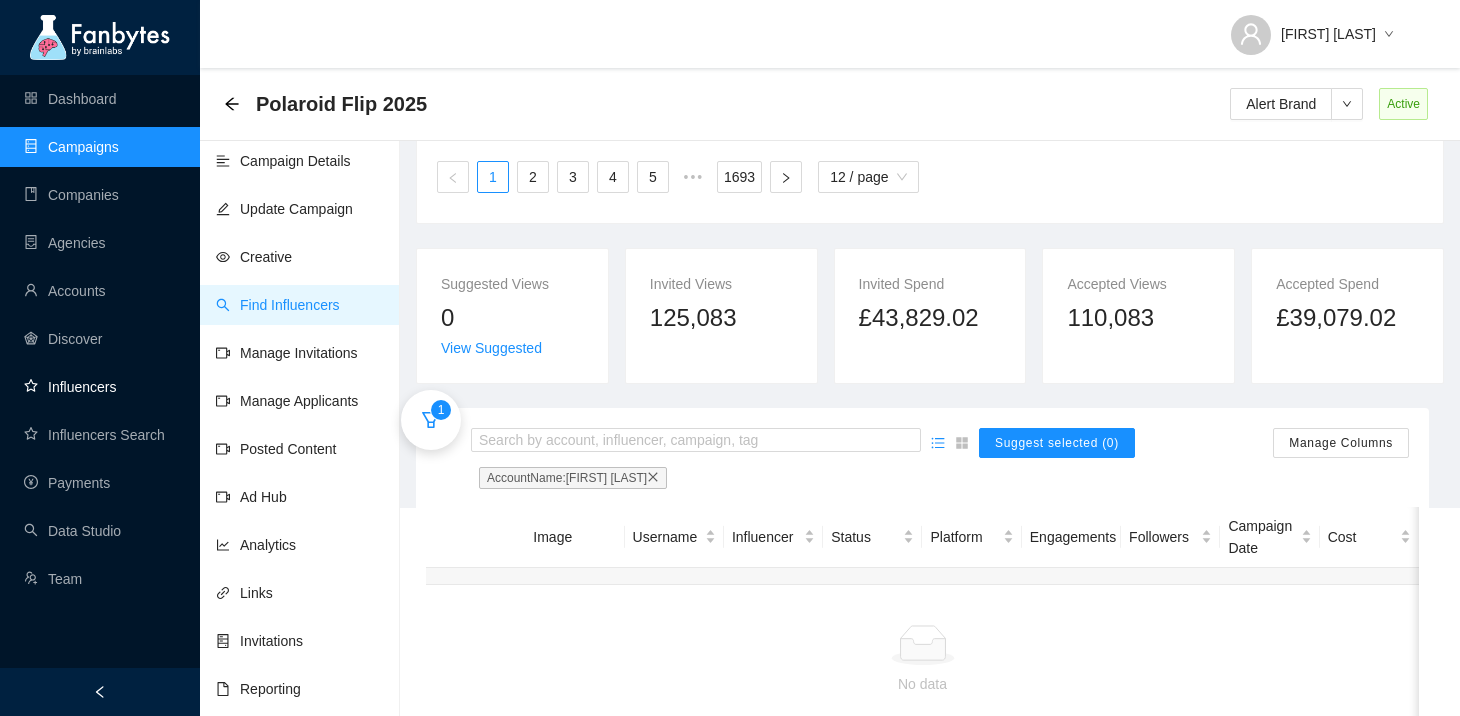 click on "Influencers" at bounding box center [70, 387] 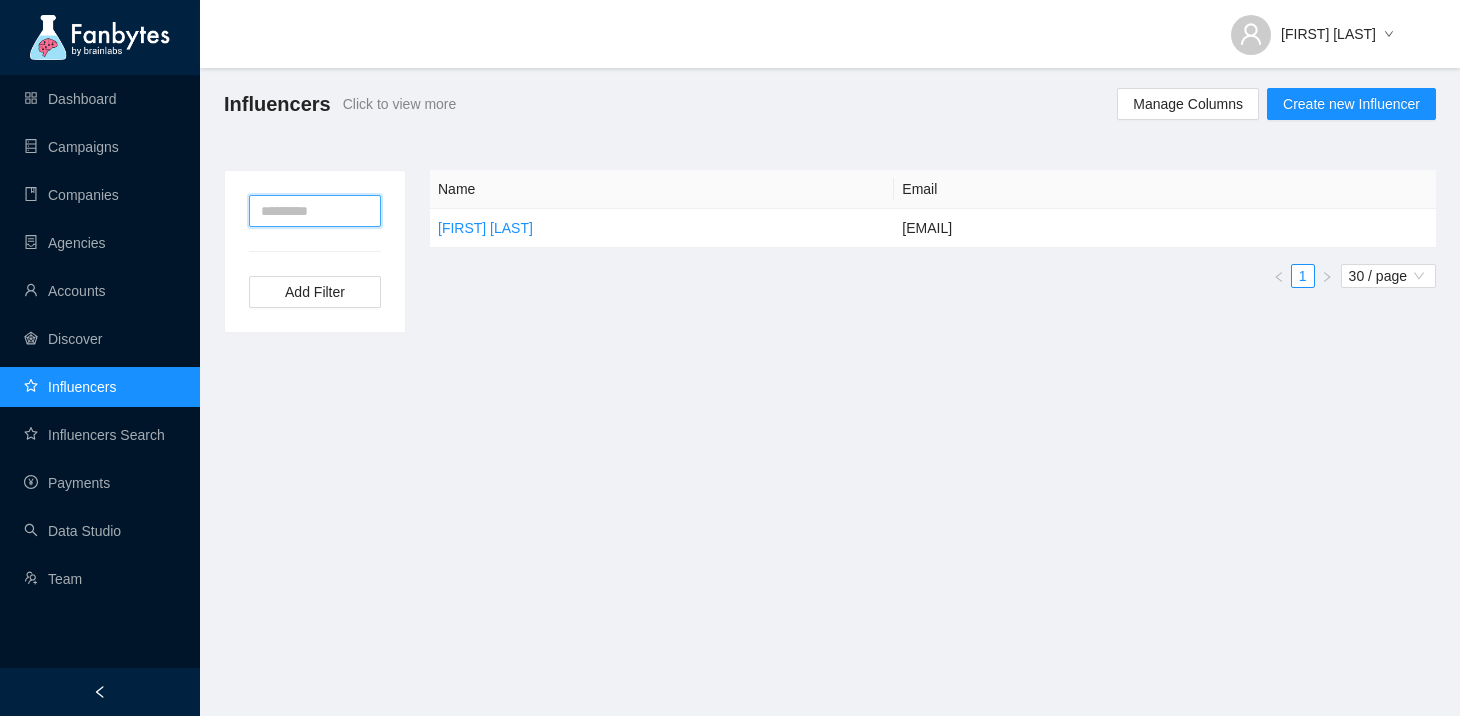 click at bounding box center (315, 211) 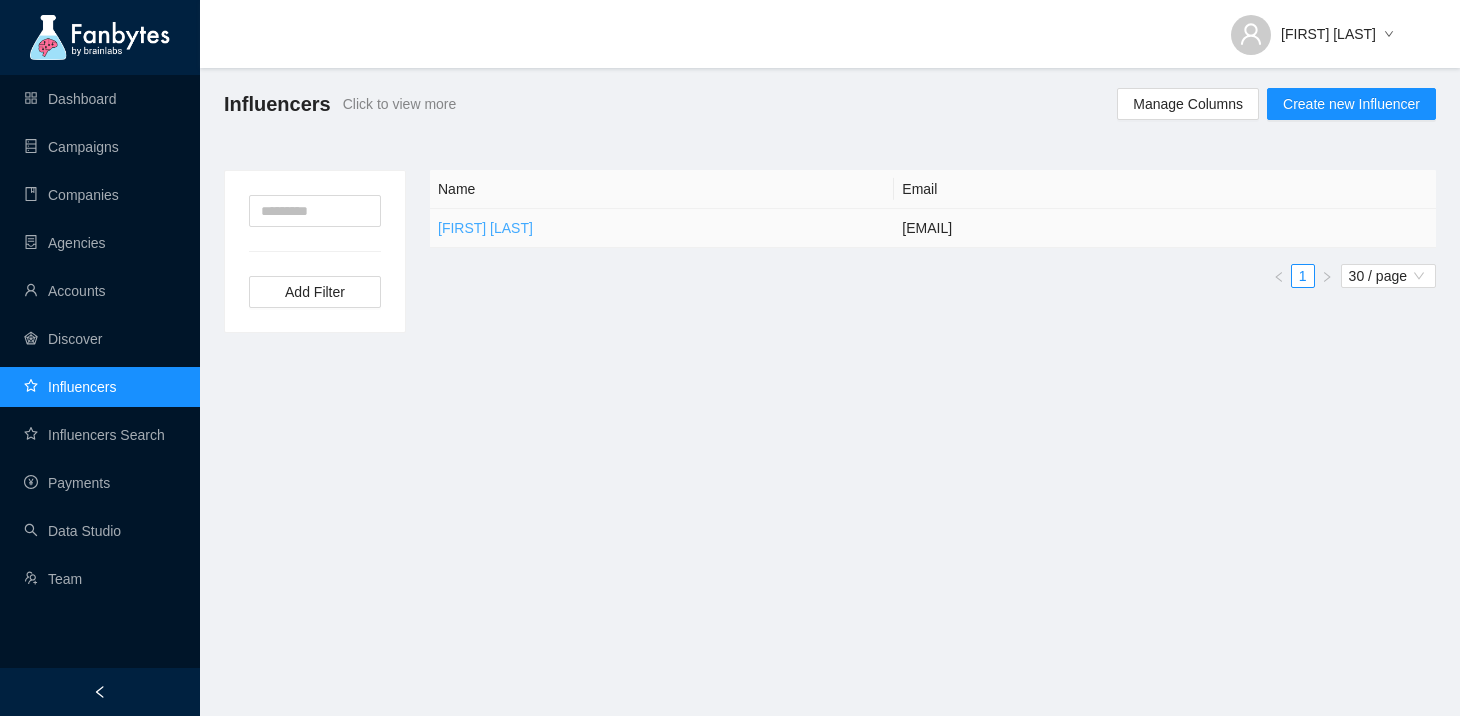 click on "[FIRST] [LAST]" at bounding box center [485, 228] 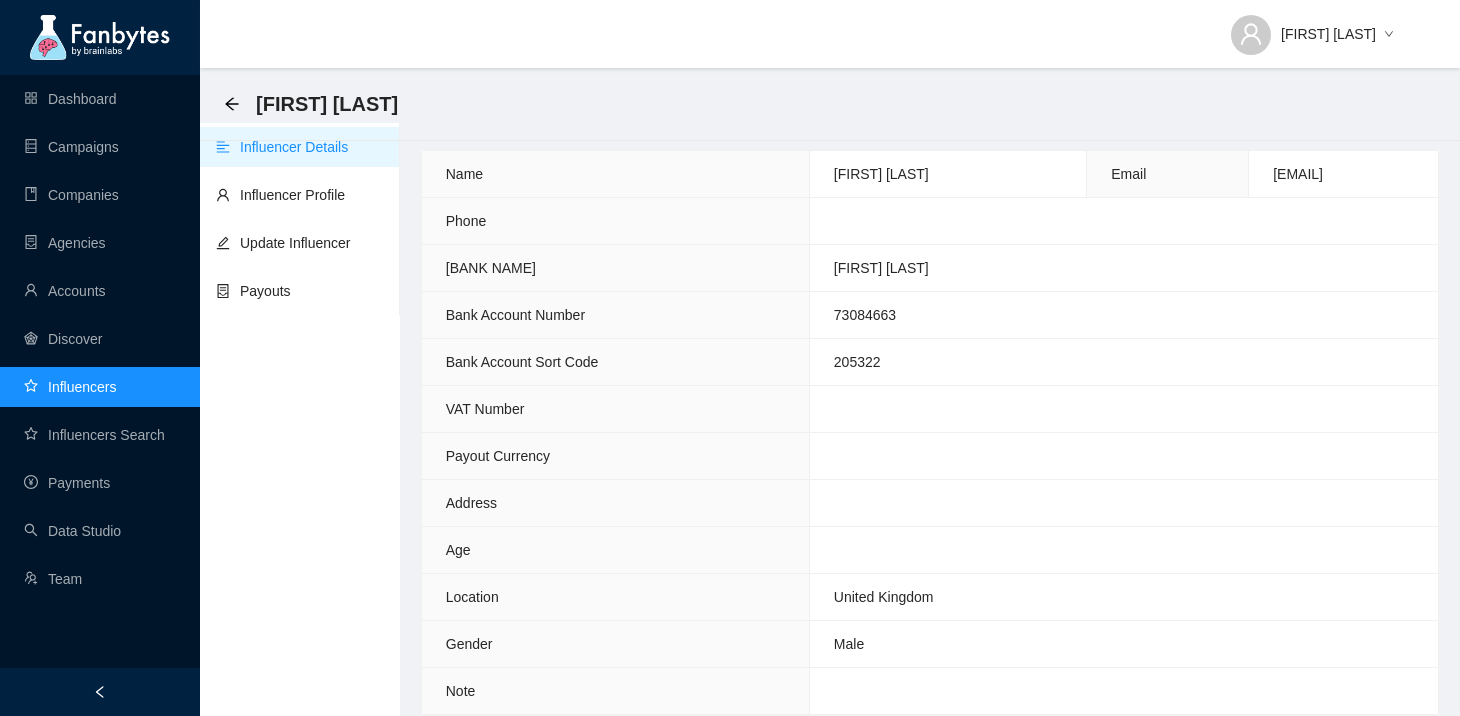 scroll, scrollTop: 259, scrollLeft: 0, axis: vertical 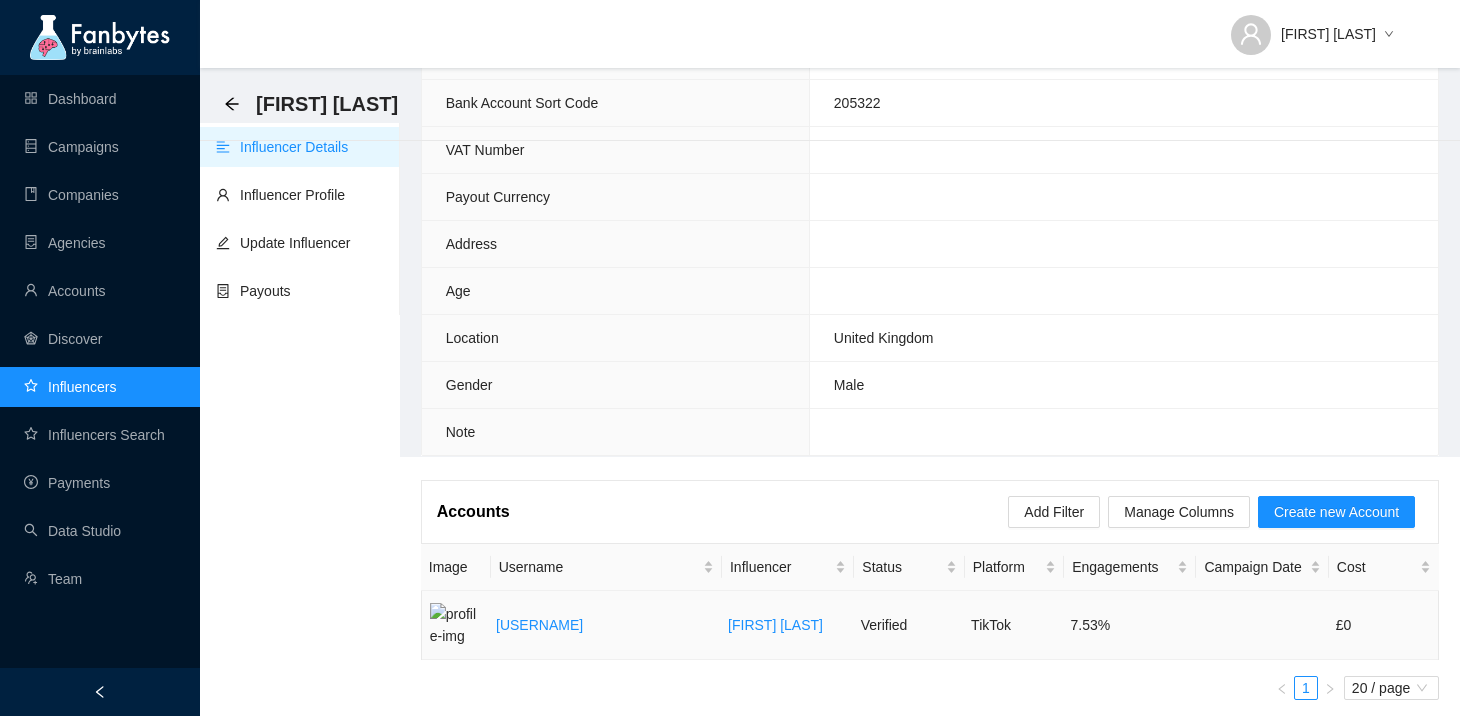 drag, startPoint x: 590, startPoint y: 624, endPoint x: 494, endPoint y: 624, distance: 96 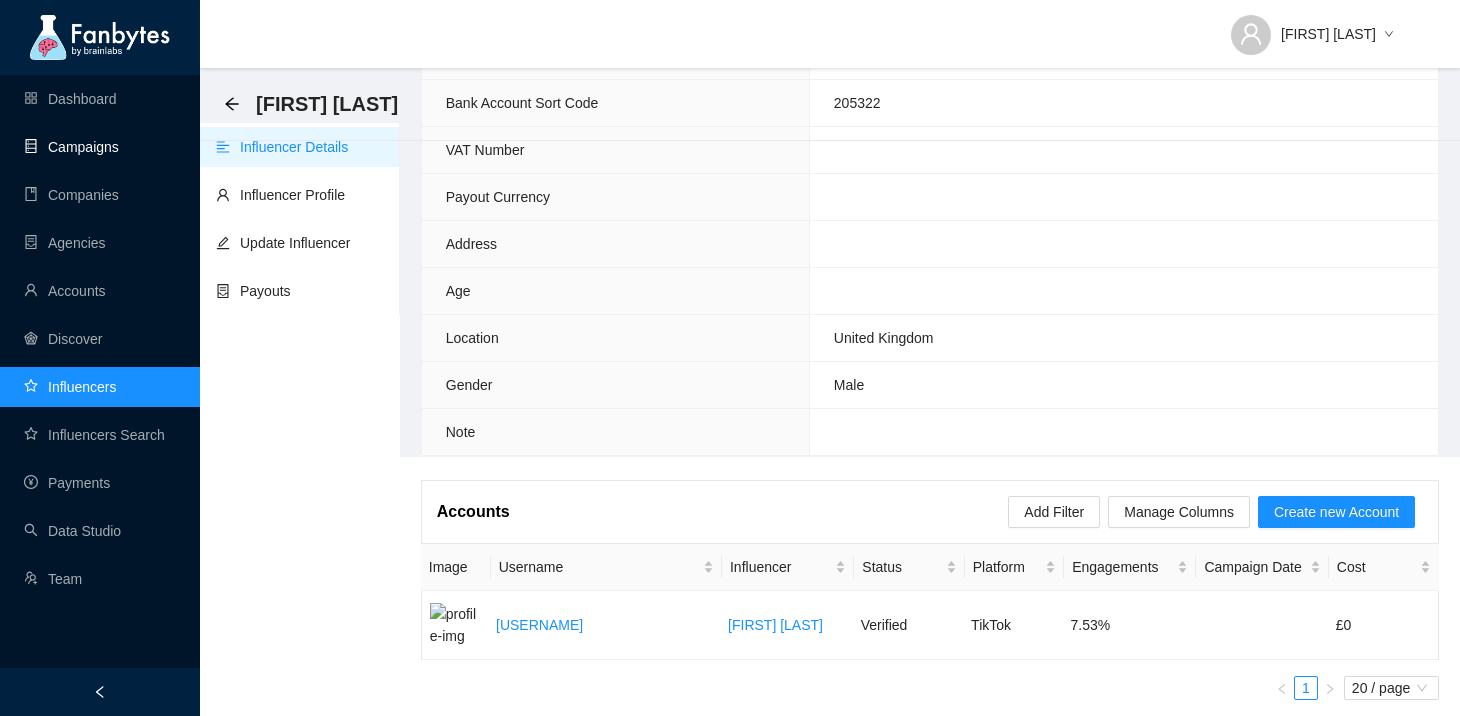 click on "Campaigns" at bounding box center [71, 147] 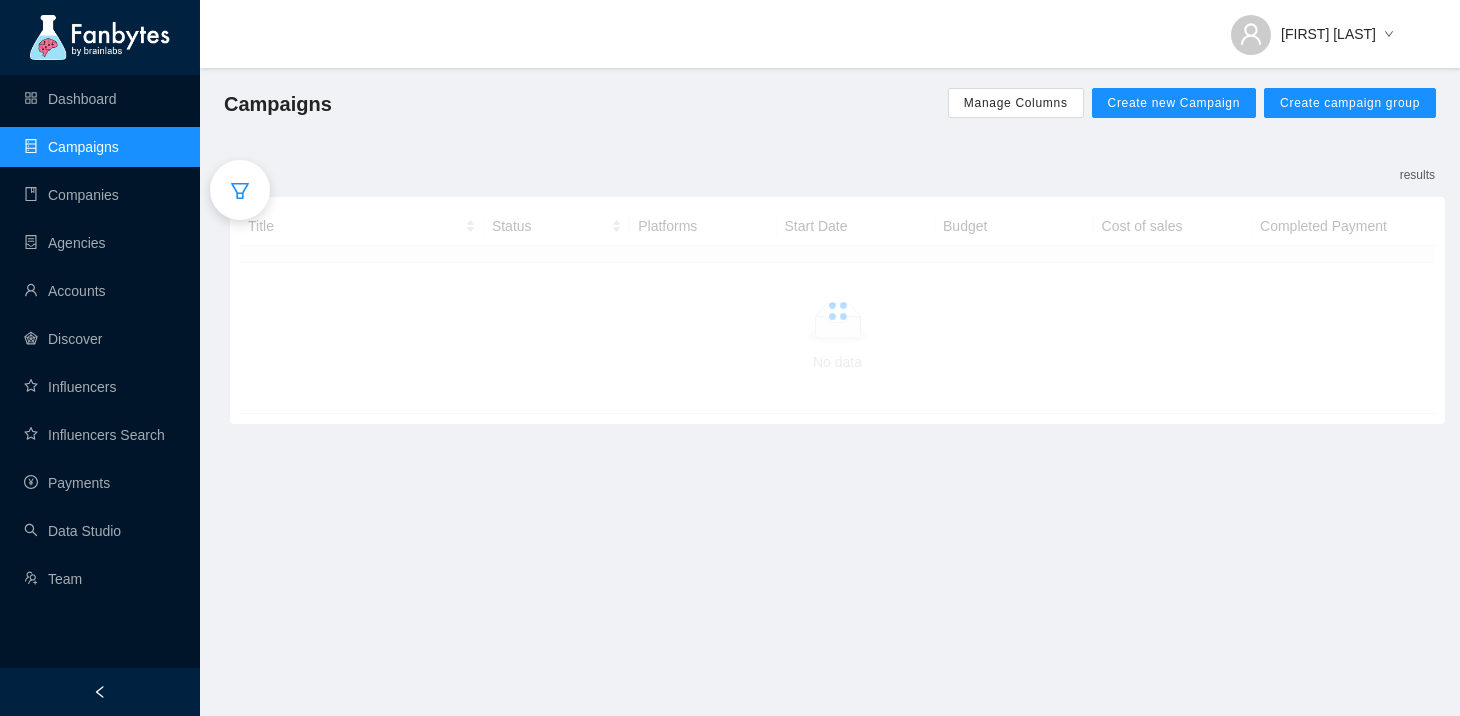 scroll, scrollTop: 0, scrollLeft: 0, axis: both 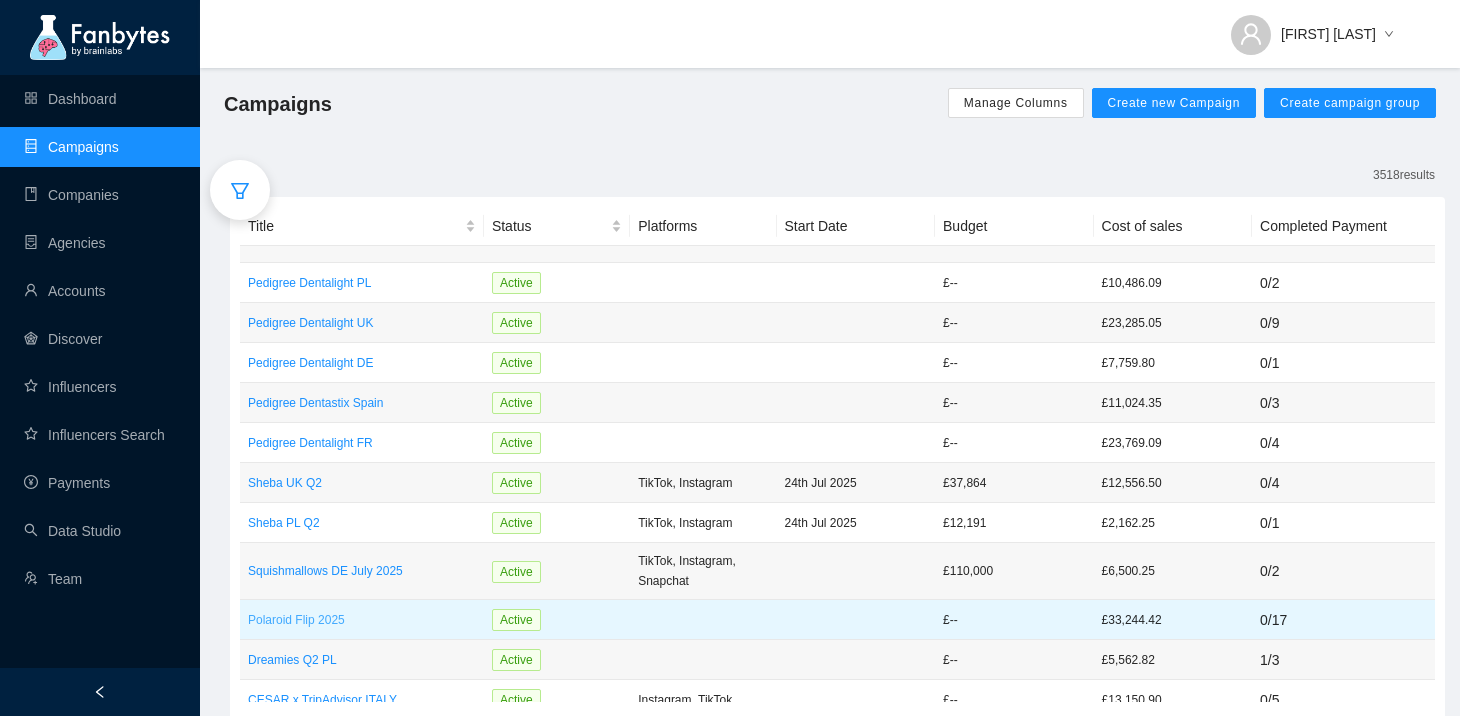 click on "Polaroid Flip 2025" at bounding box center [362, 620] 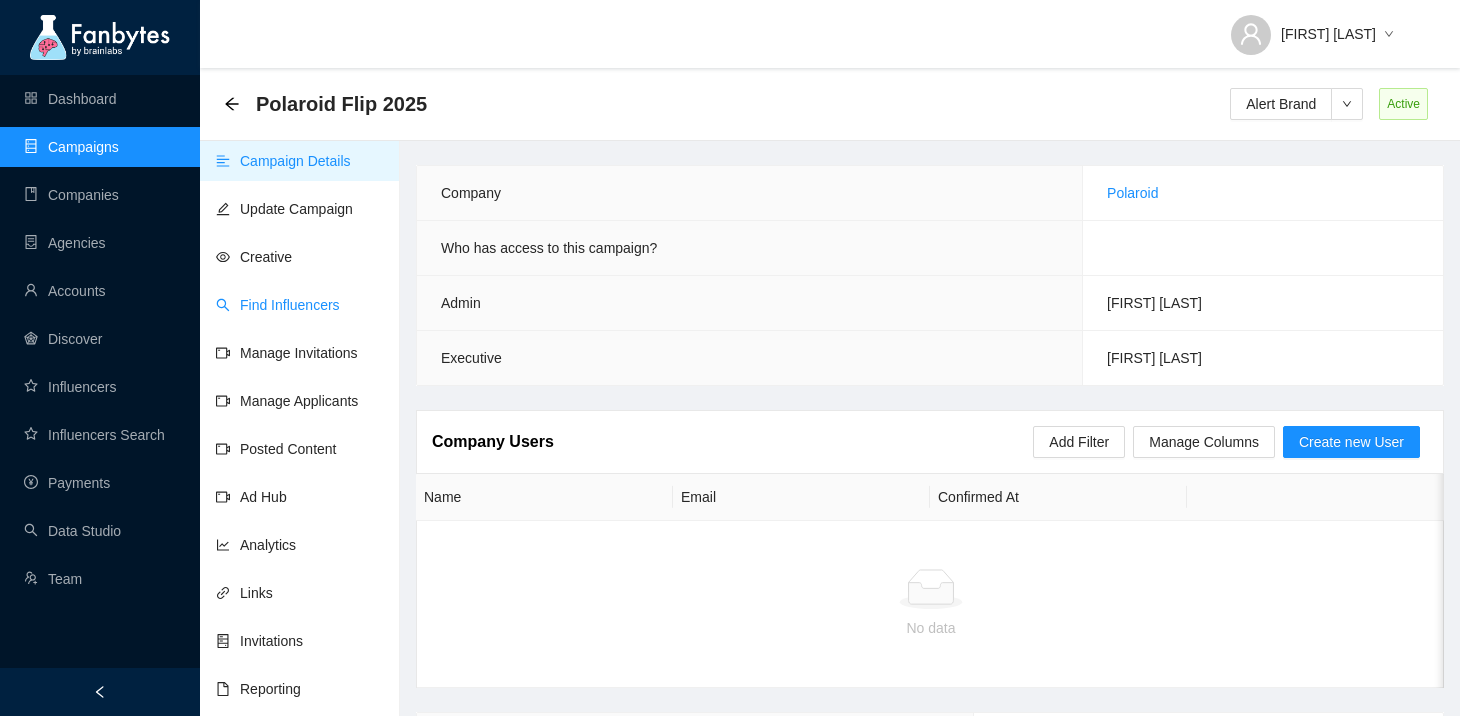 click on "Find Influencers" at bounding box center (278, 305) 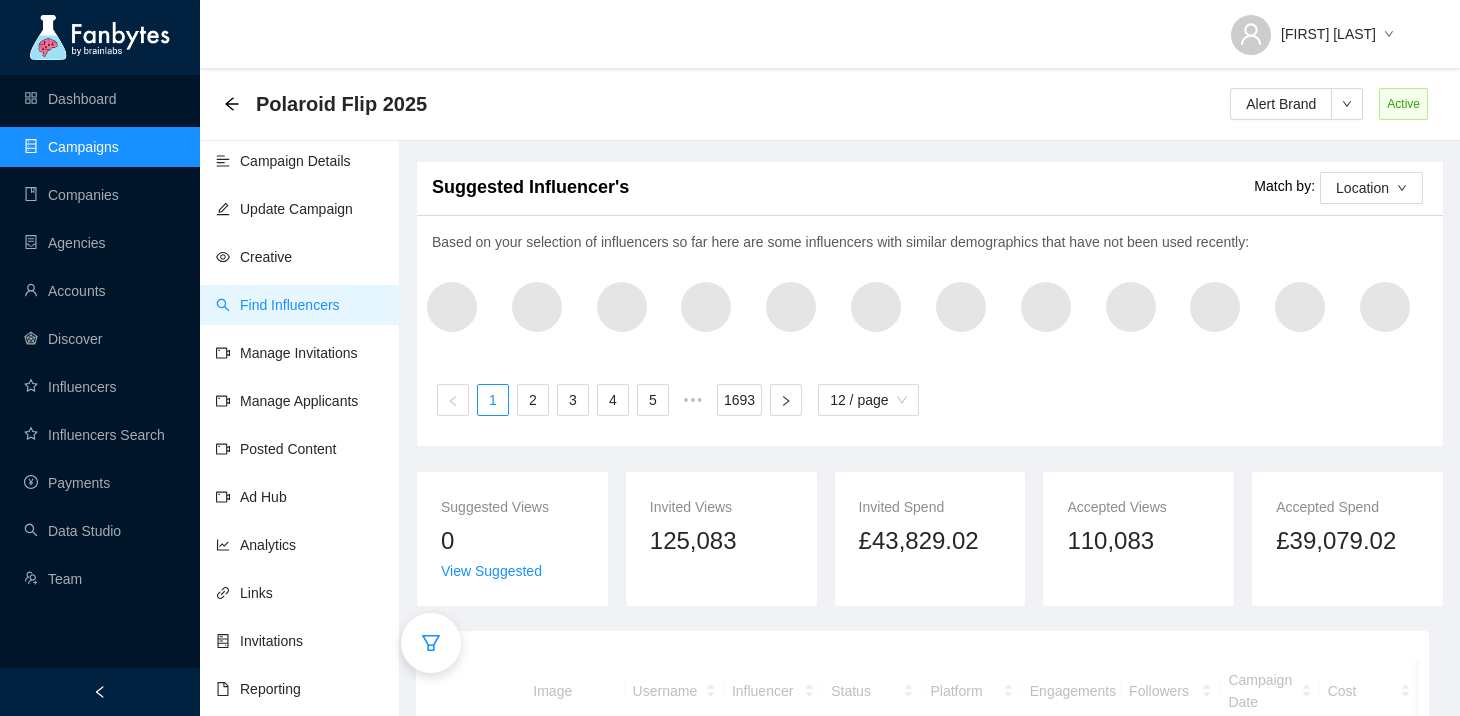 click at bounding box center (431, 643) 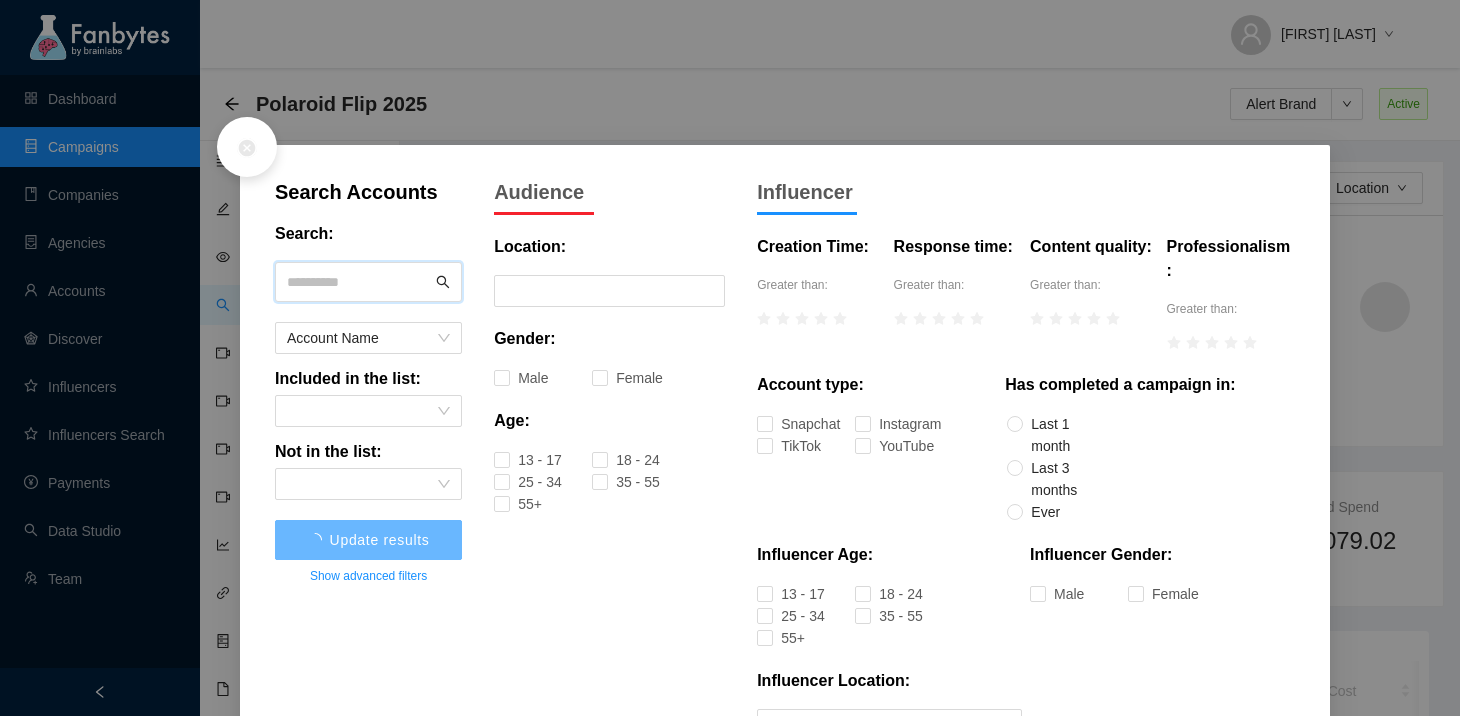 click at bounding box center (359, 282) 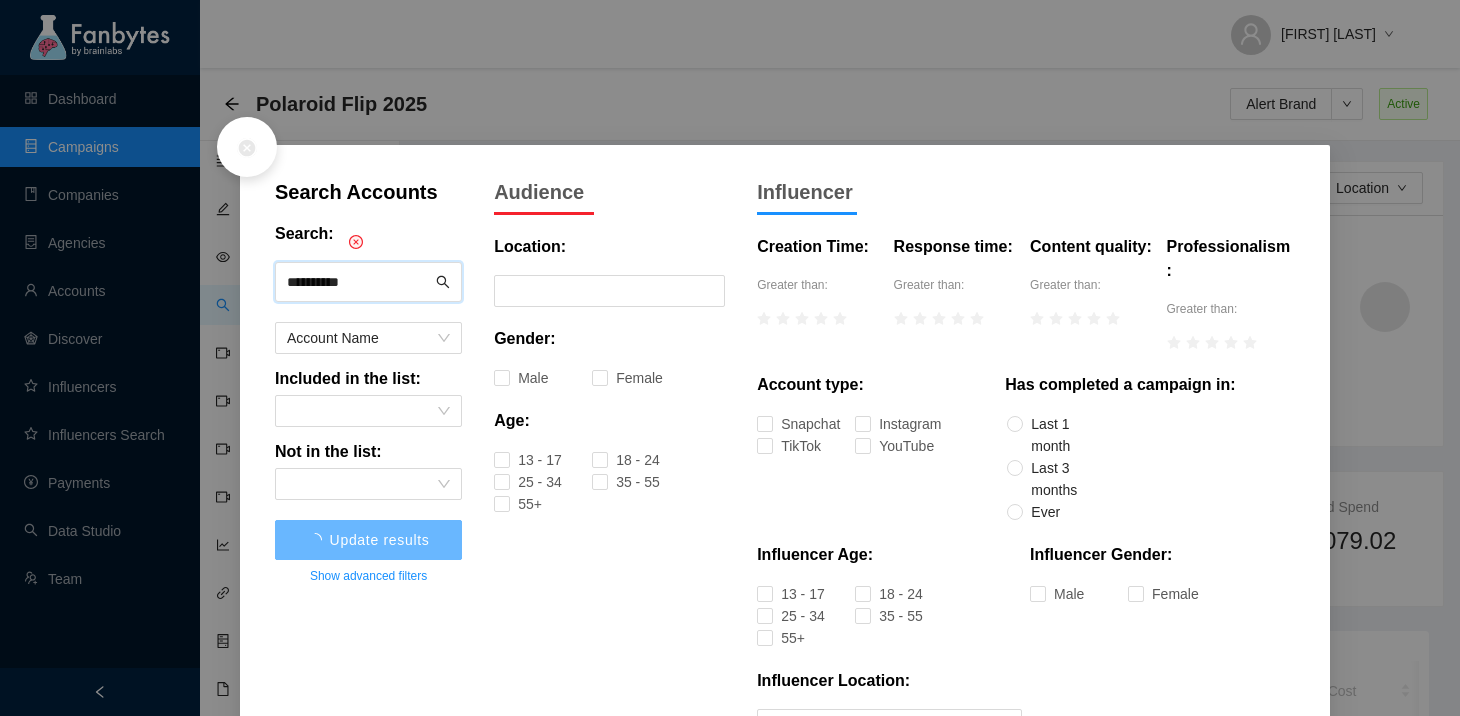 type on "**********" 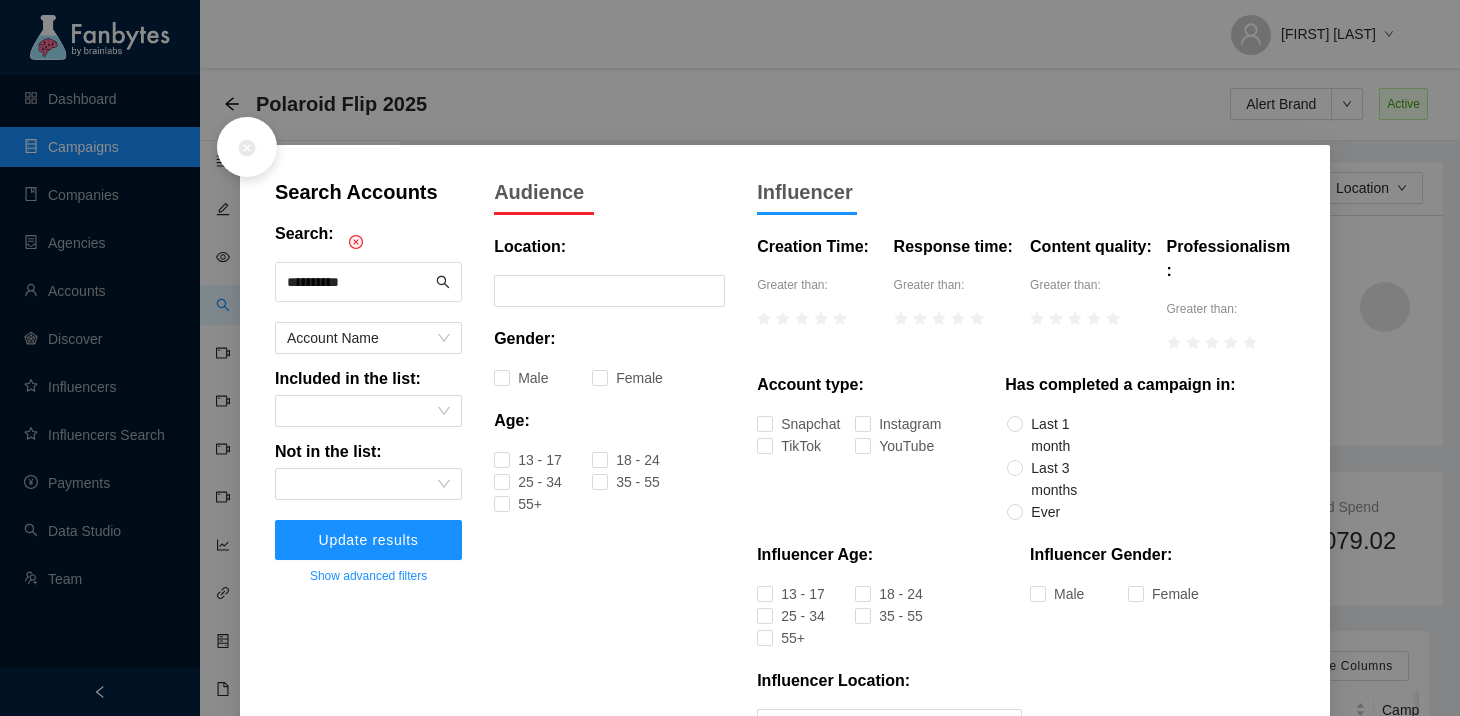 click on "Show advanced filters" at bounding box center [368, 576] 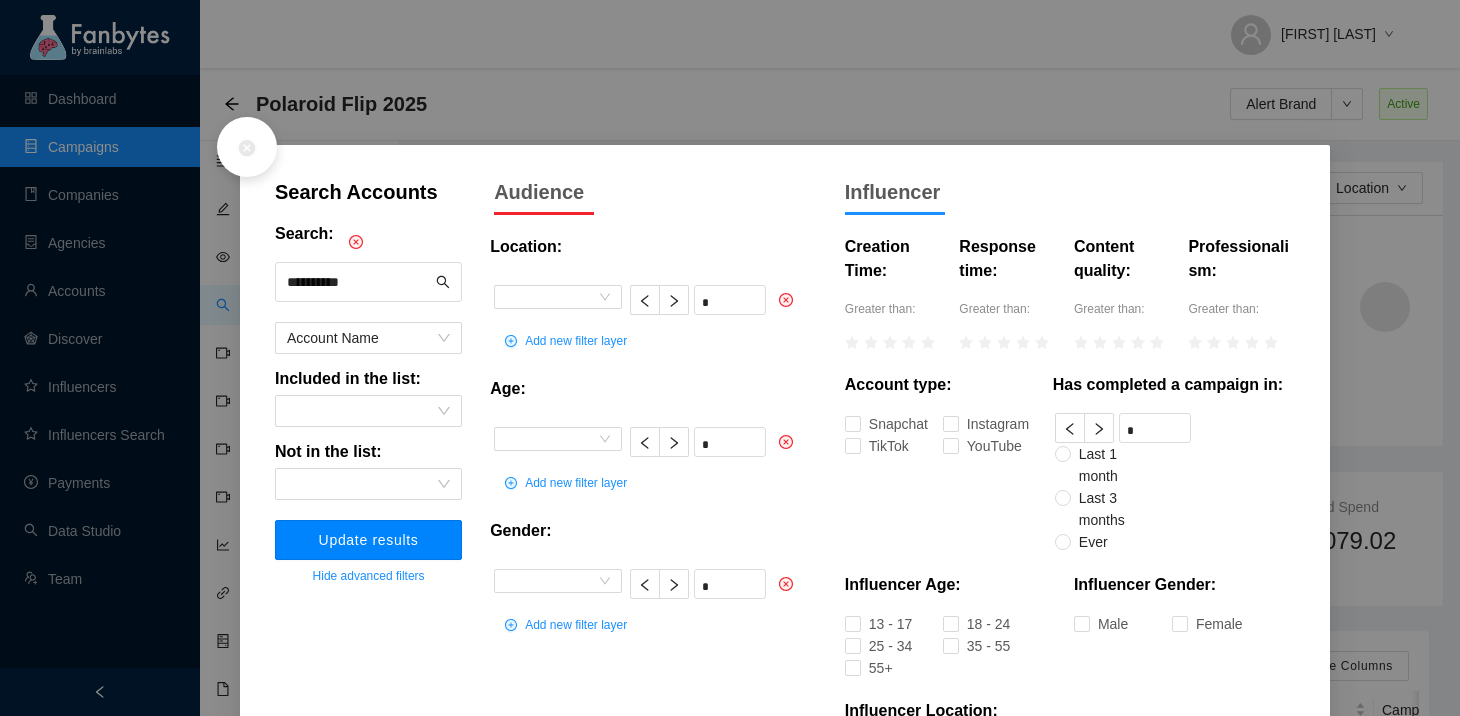 click on "Update results" at bounding box center [369, 540] 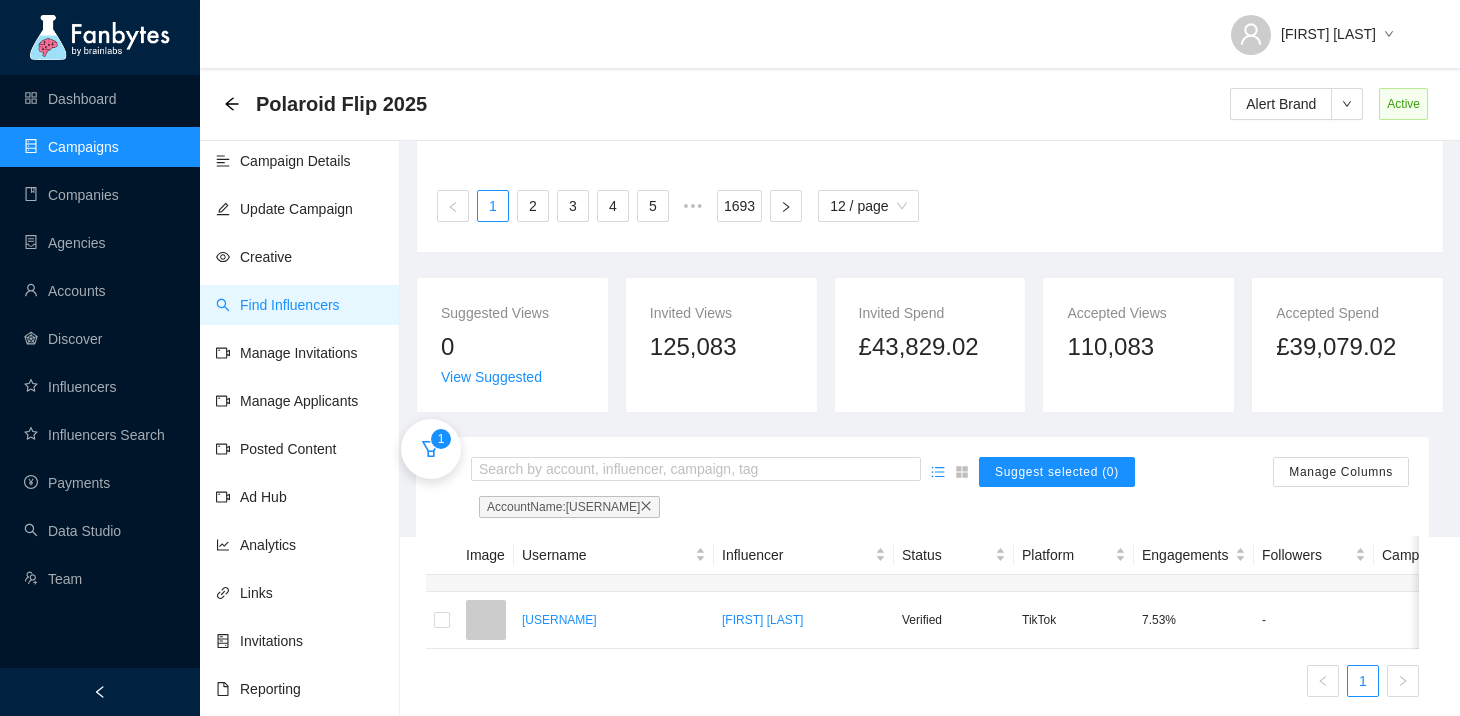 scroll, scrollTop: 222, scrollLeft: 0, axis: vertical 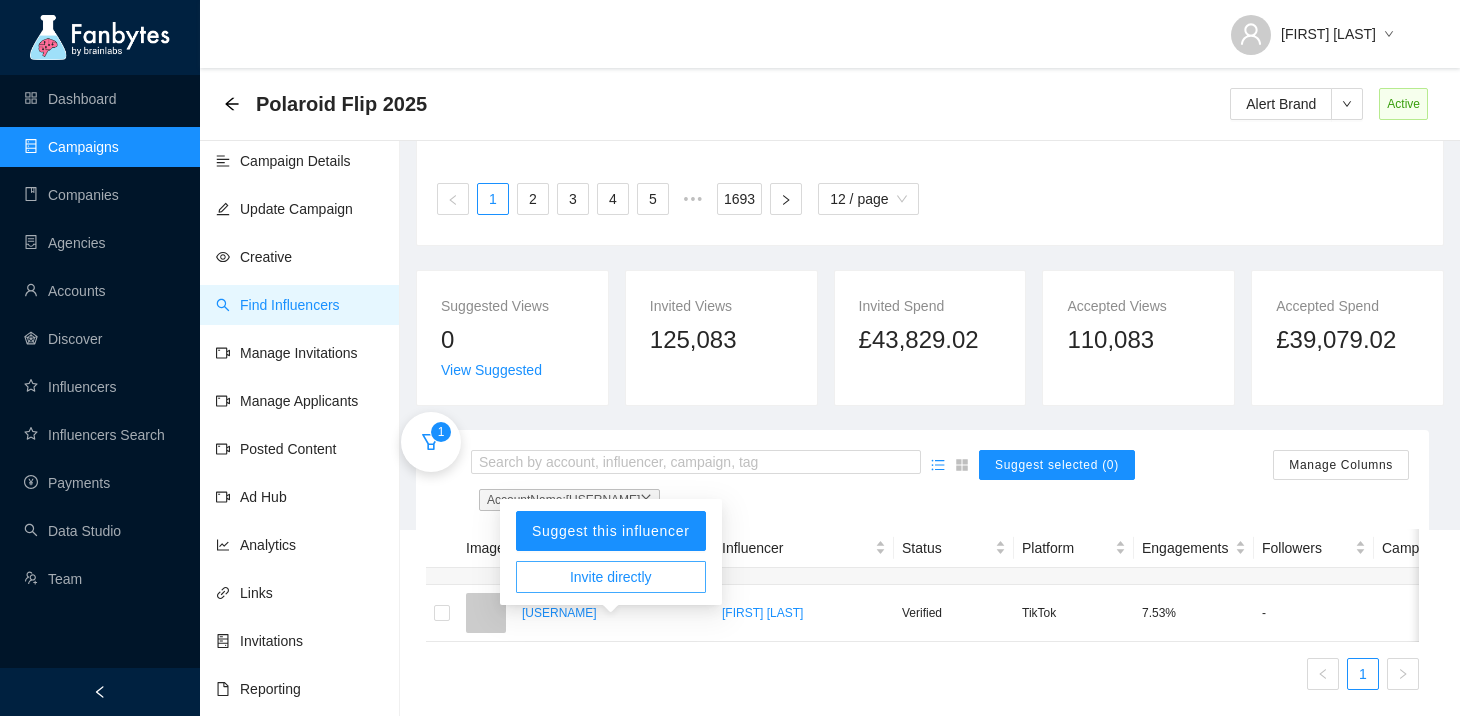 click on "Invite directly" at bounding box center (611, 577) 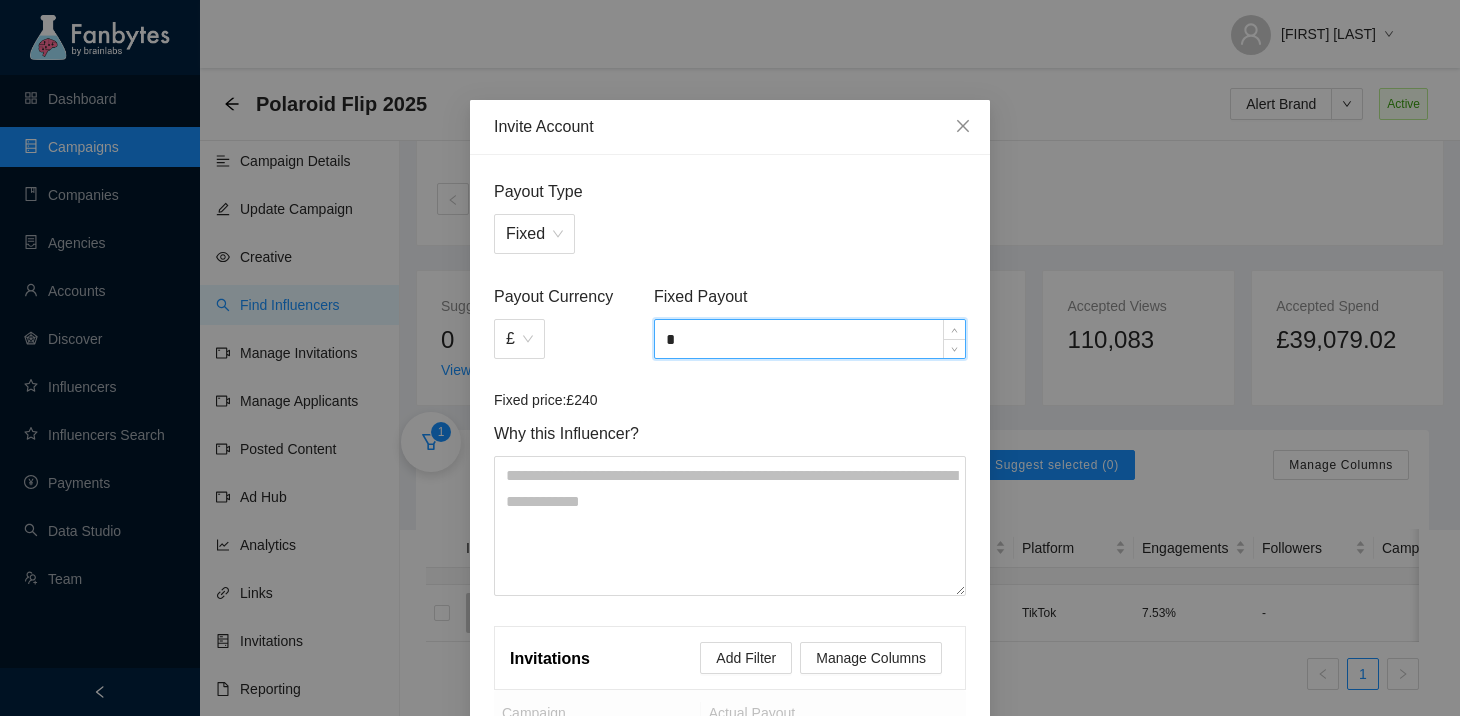 click on "*" at bounding box center [810, 339] 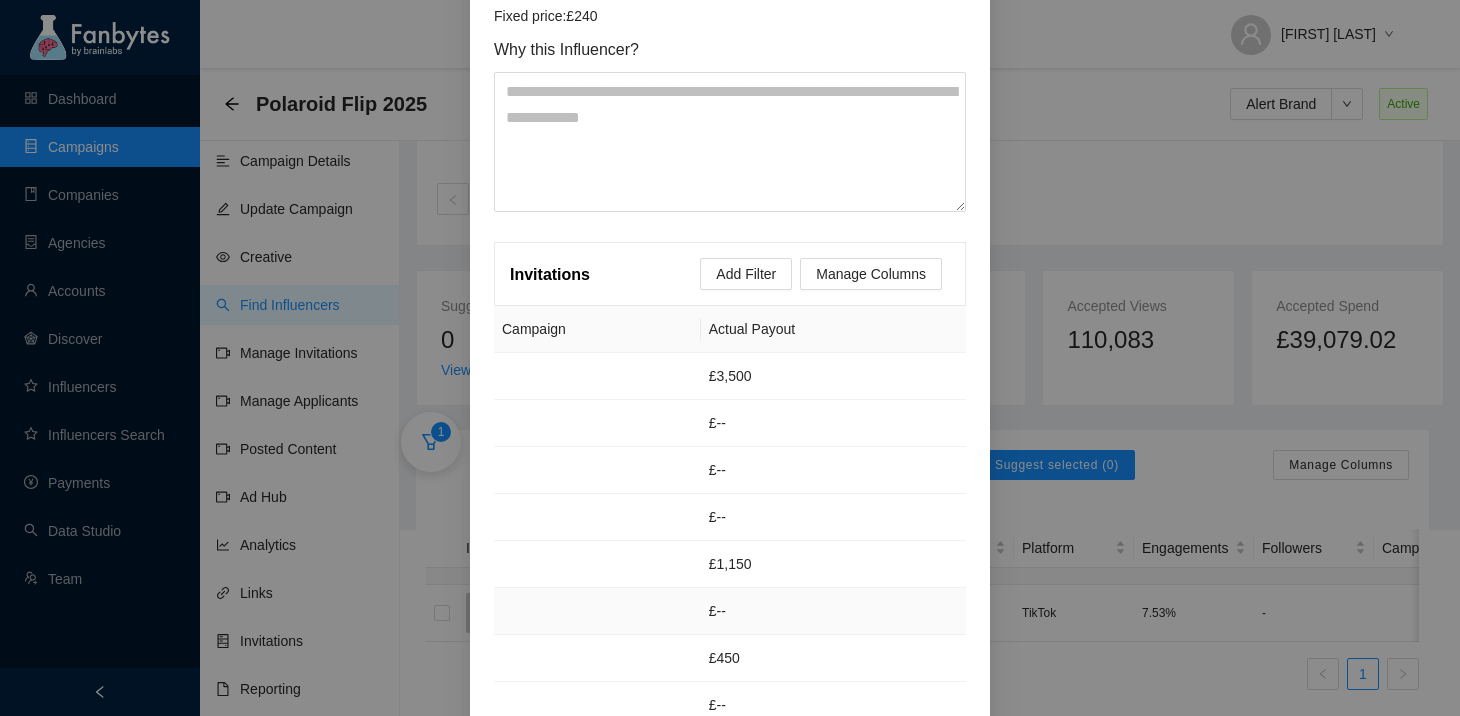 scroll, scrollTop: 554, scrollLeft: 0, axis: vertical 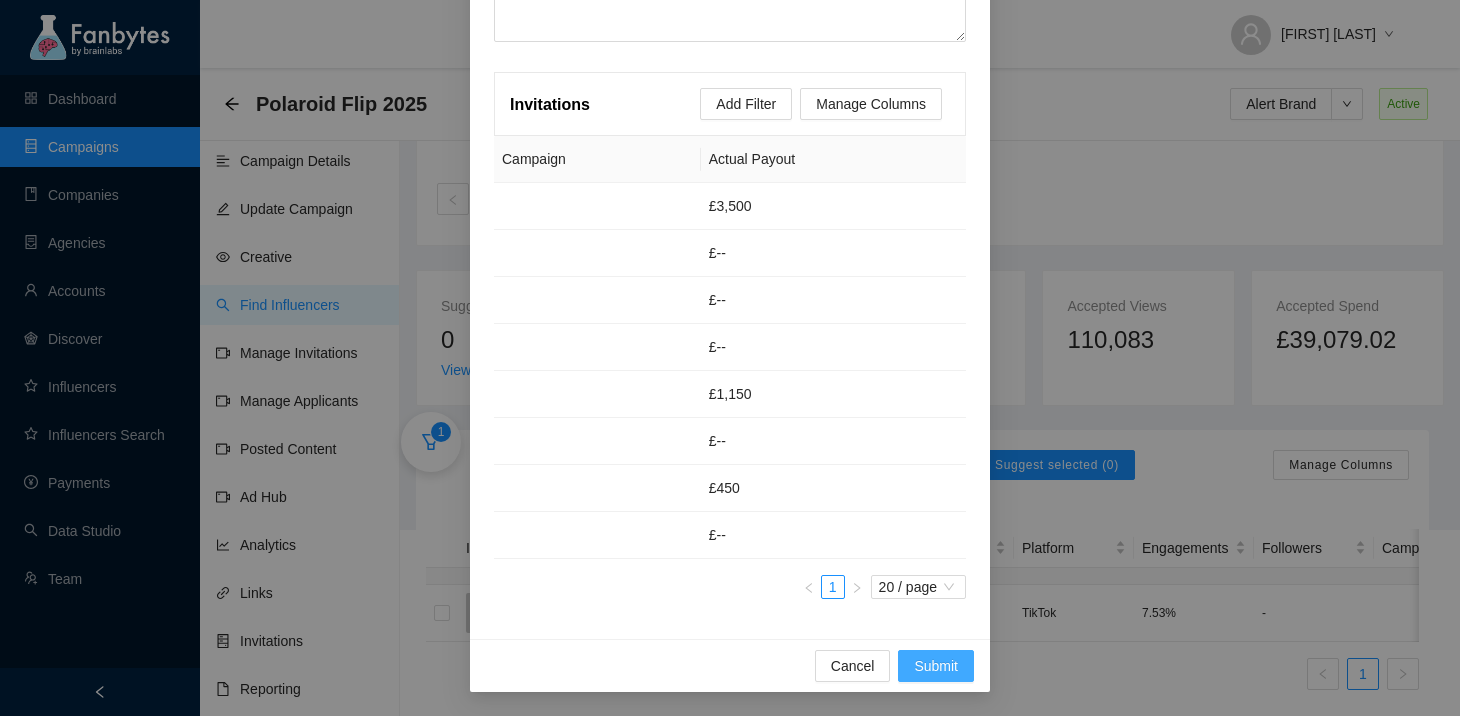 type on "*****" 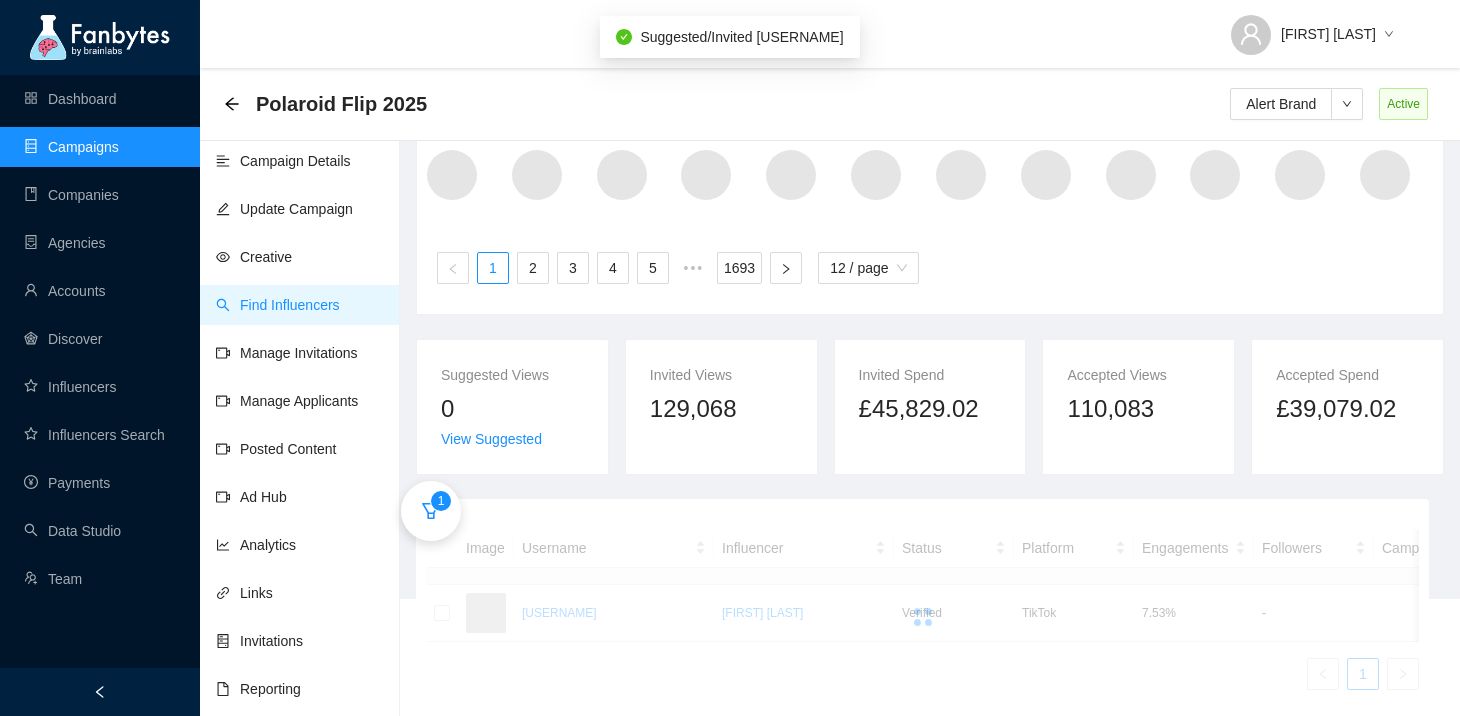 scroll, scrollTop: 222, scrollLeft: 0, axis: vertical 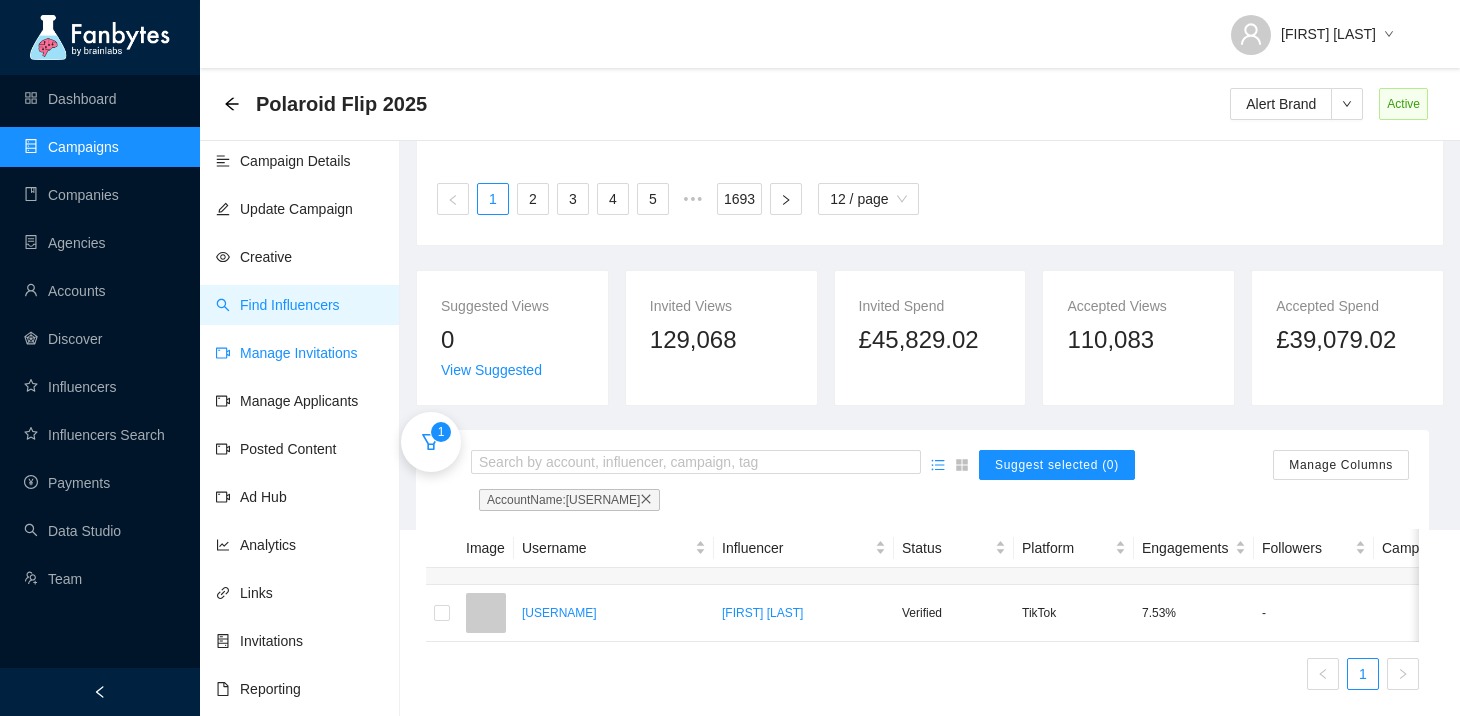 click on "Manage Invitations" at bounding box center [287, 353] 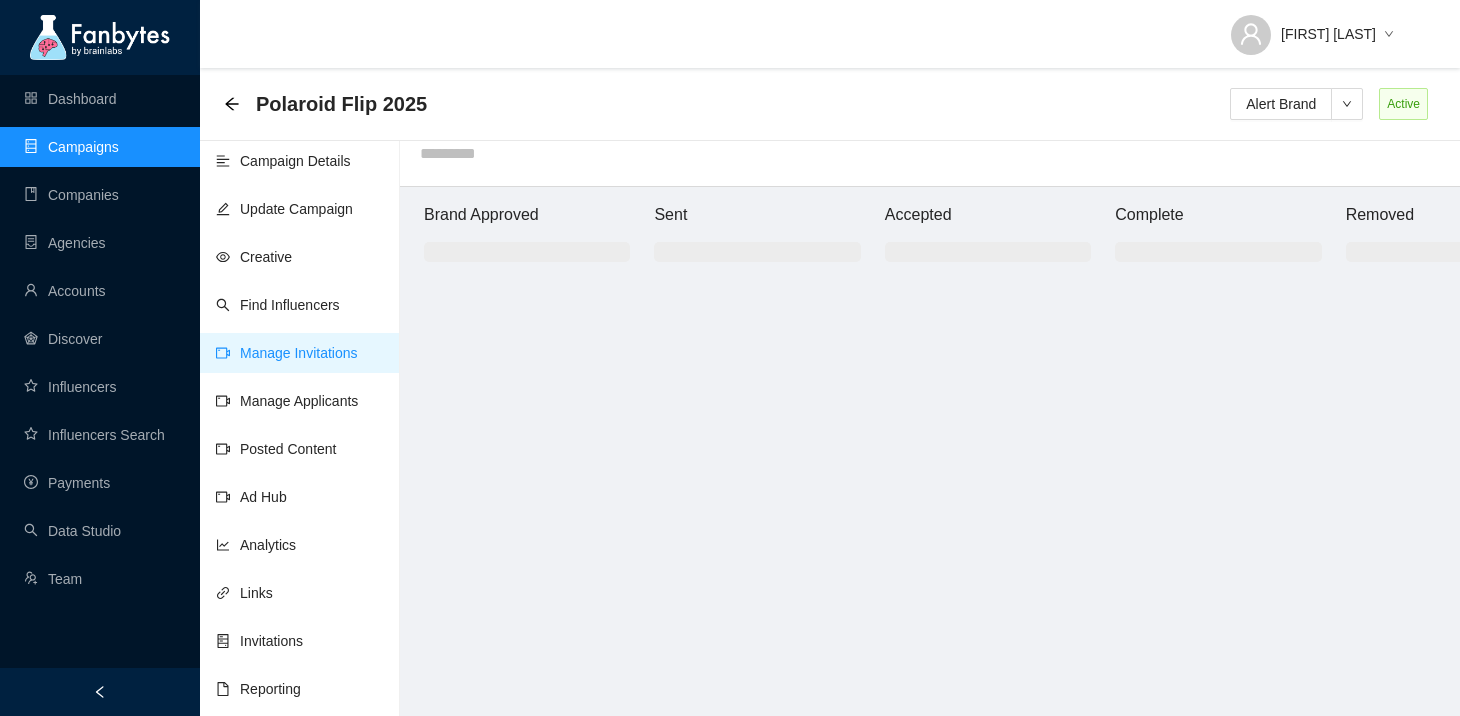 scroll, scrollTop: 20, scrollLeft: 0, axis: vertical 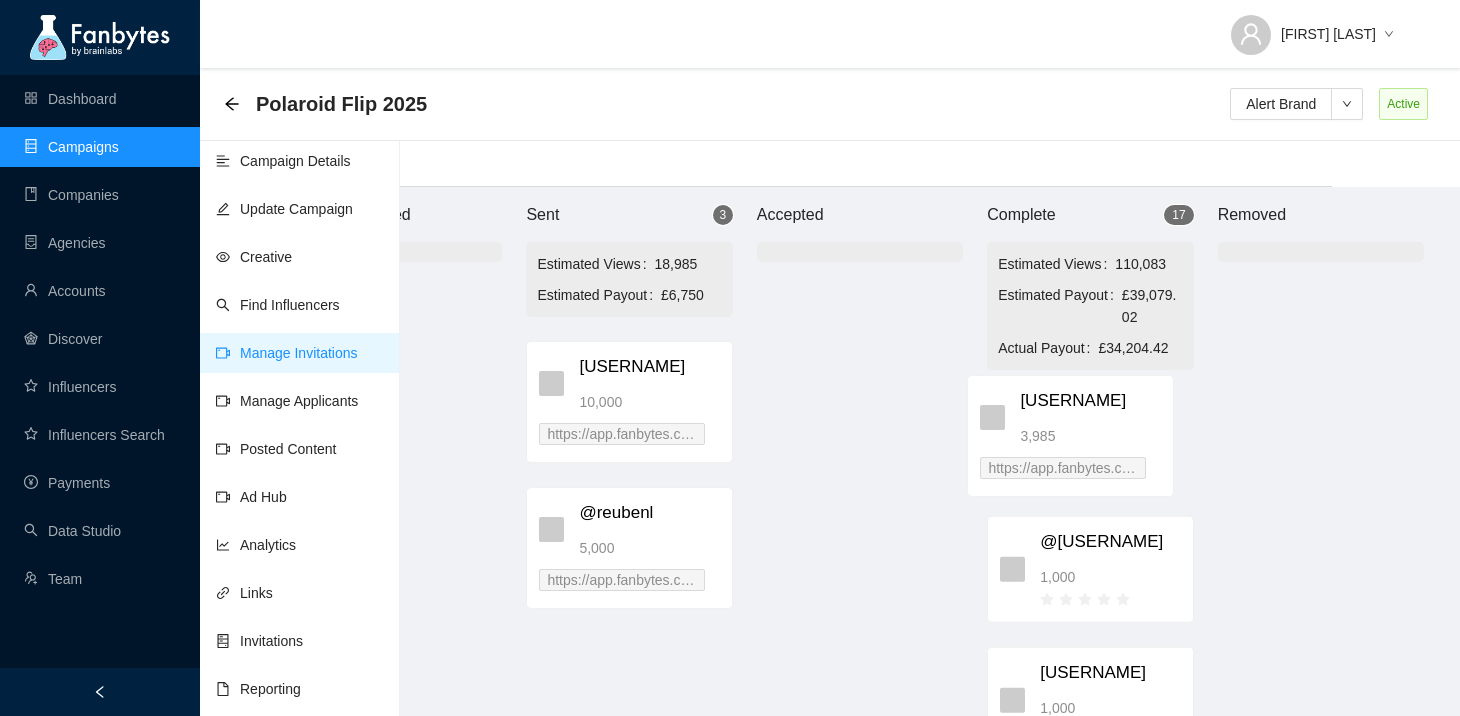 drag, startPoint x: 787, startPoint y: 397, endPoint x: 1114, endPoint y: 432, distance: 328.86777 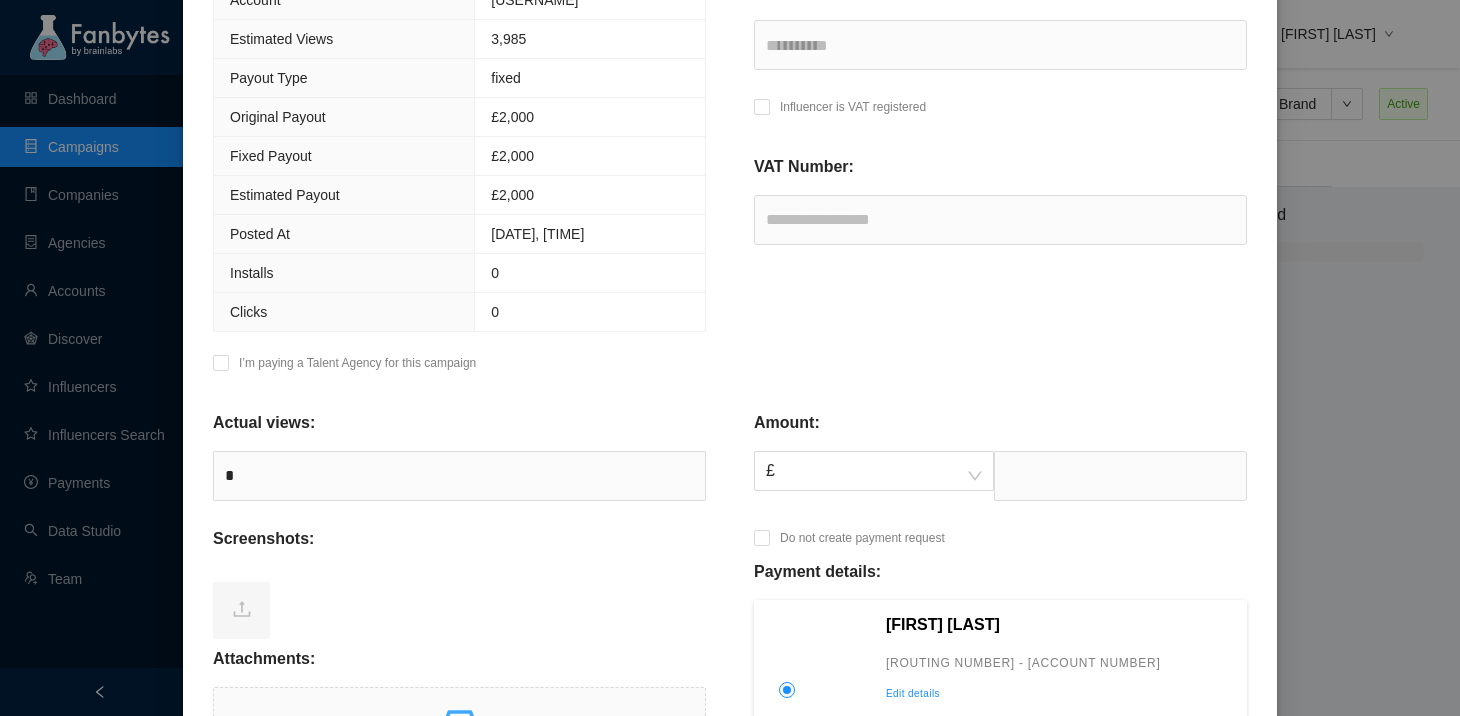 scroll, scrollTop: 381, scrollLeft: 0, axis: vertical 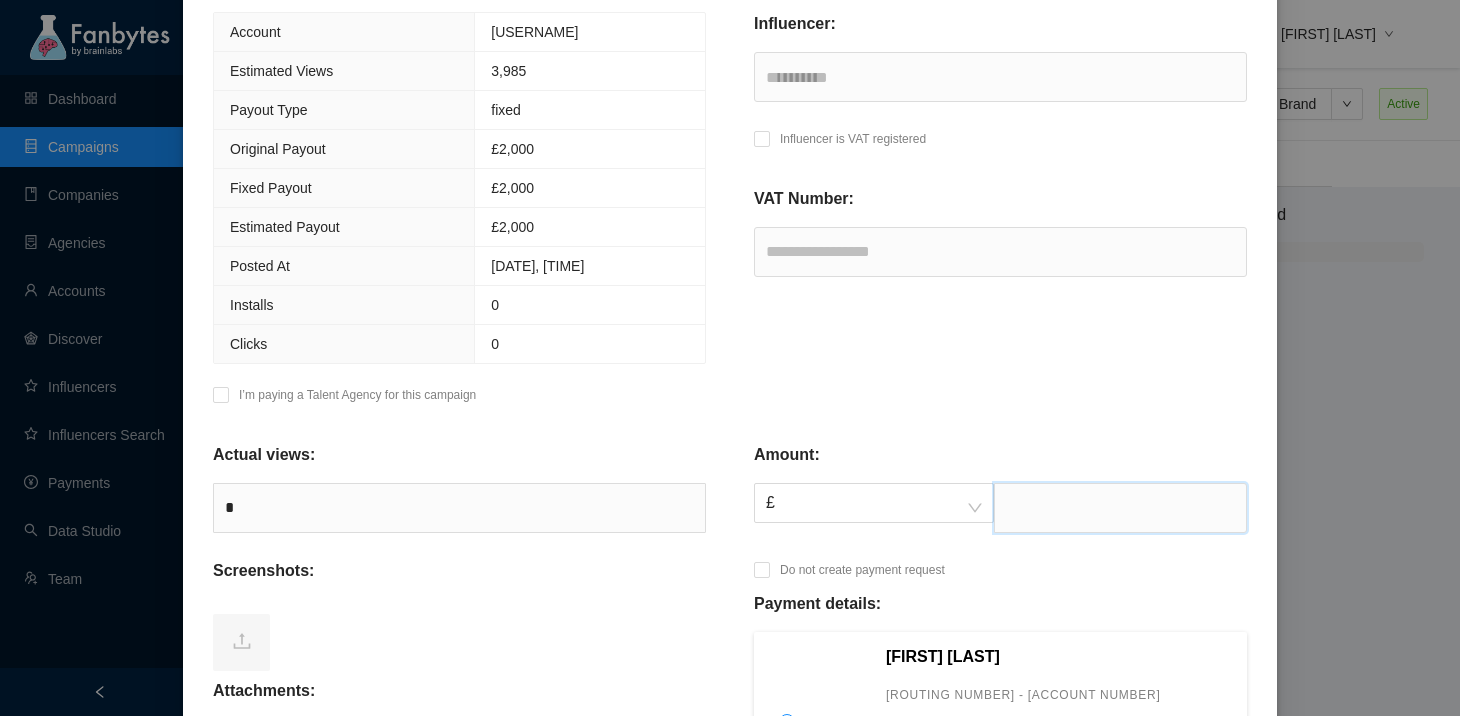 click at bounding box center [1120, 508] 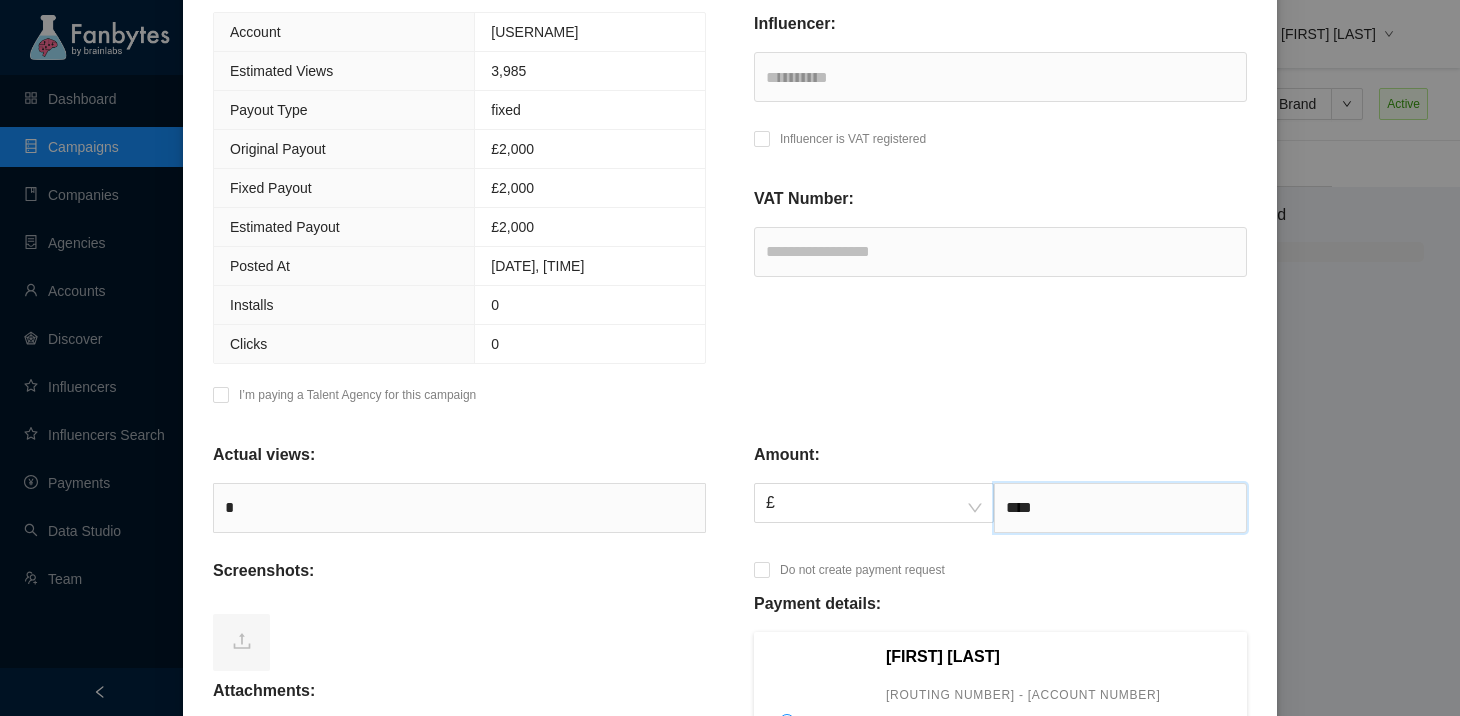 type on "****" 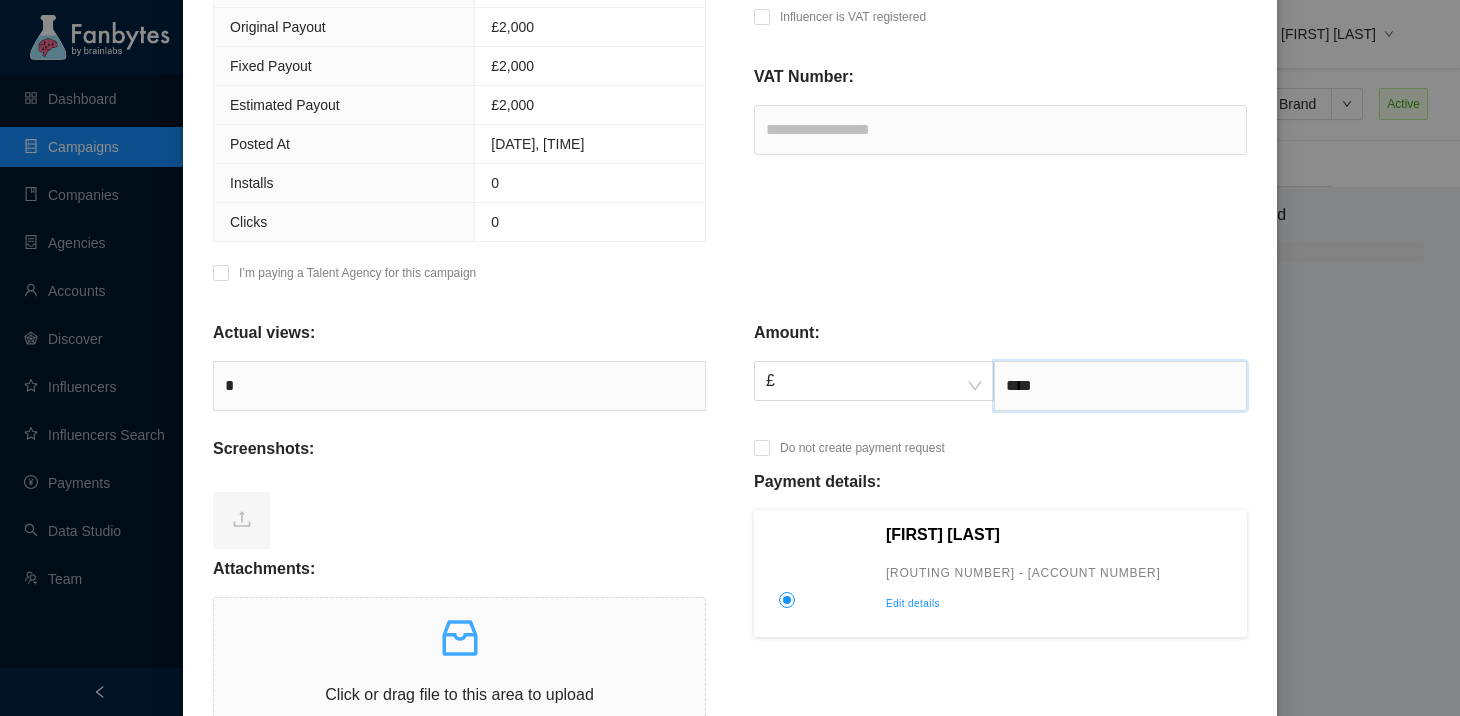 scroll, scrollTop: 505, scrollLeft: 0, axis: vertical 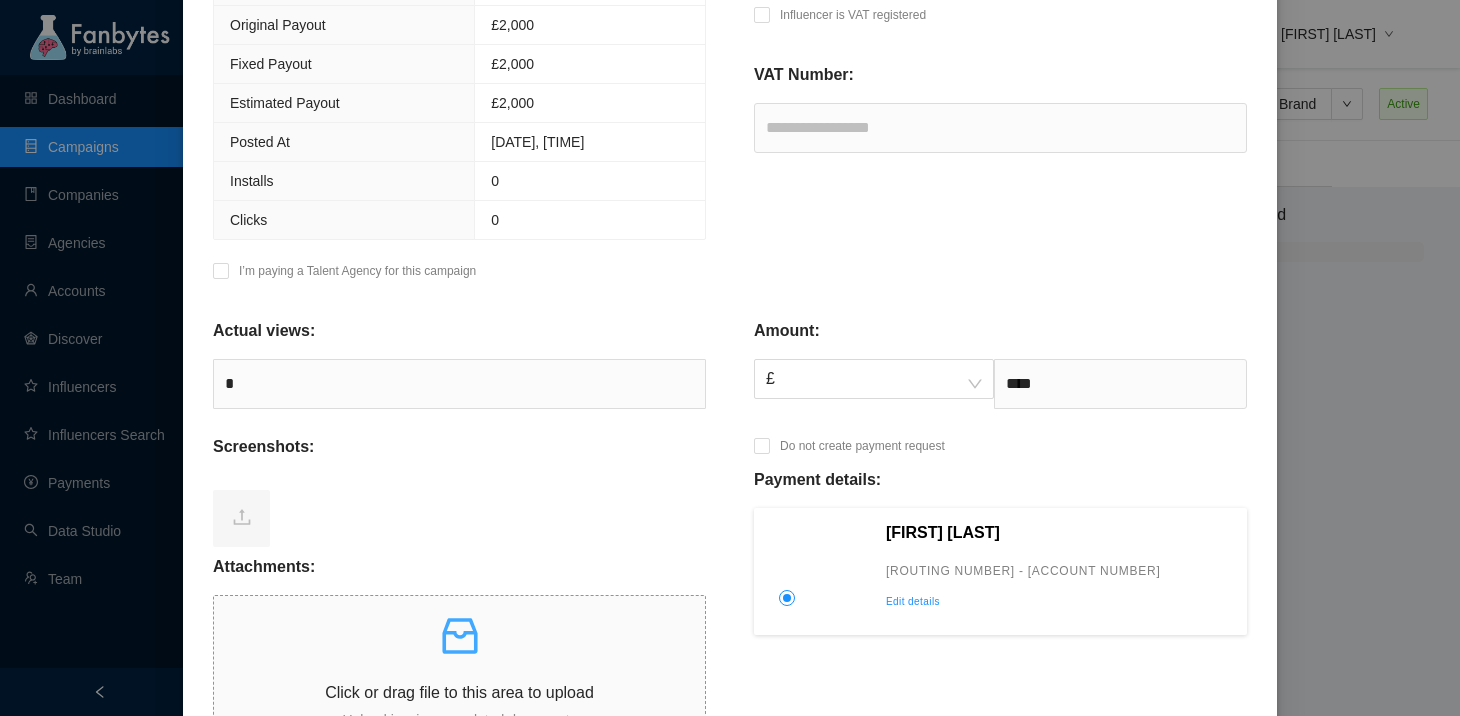 click on "Click or drag file to this area to upload Upload invoices or related documents" at bounding box center (459, 671) 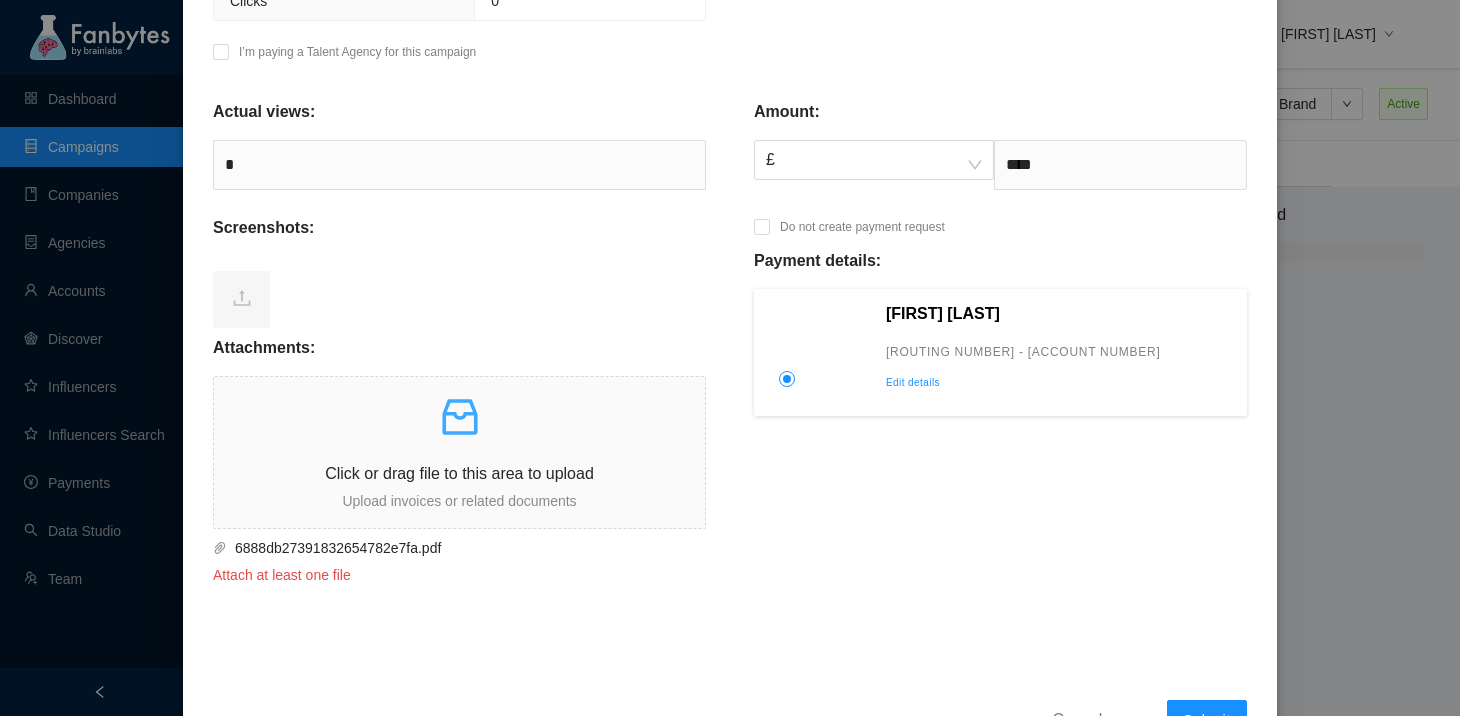 scroll, scrollTop: 797, scrollLeft: 0, axis: vertical 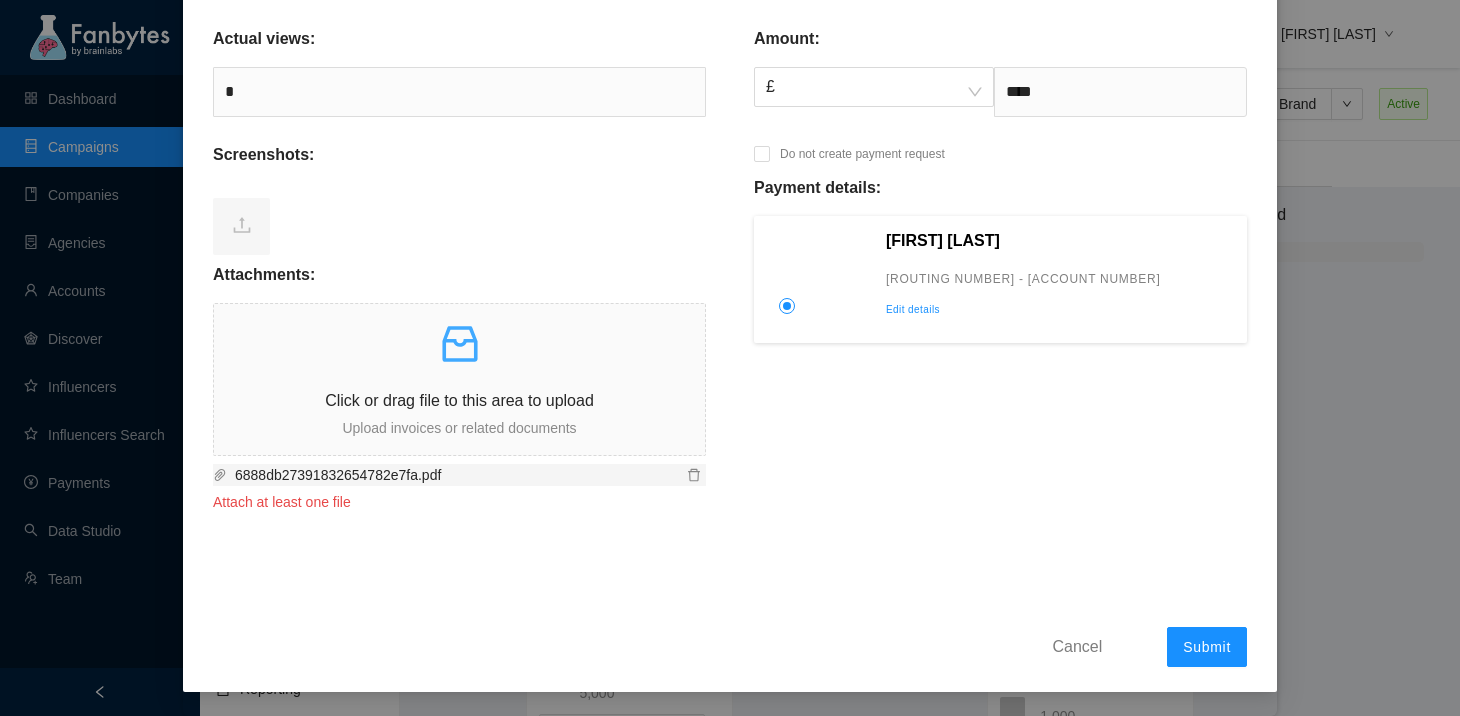 click on "6888db27391832654782e7fa.pdf" at bounding box center [454, 475] 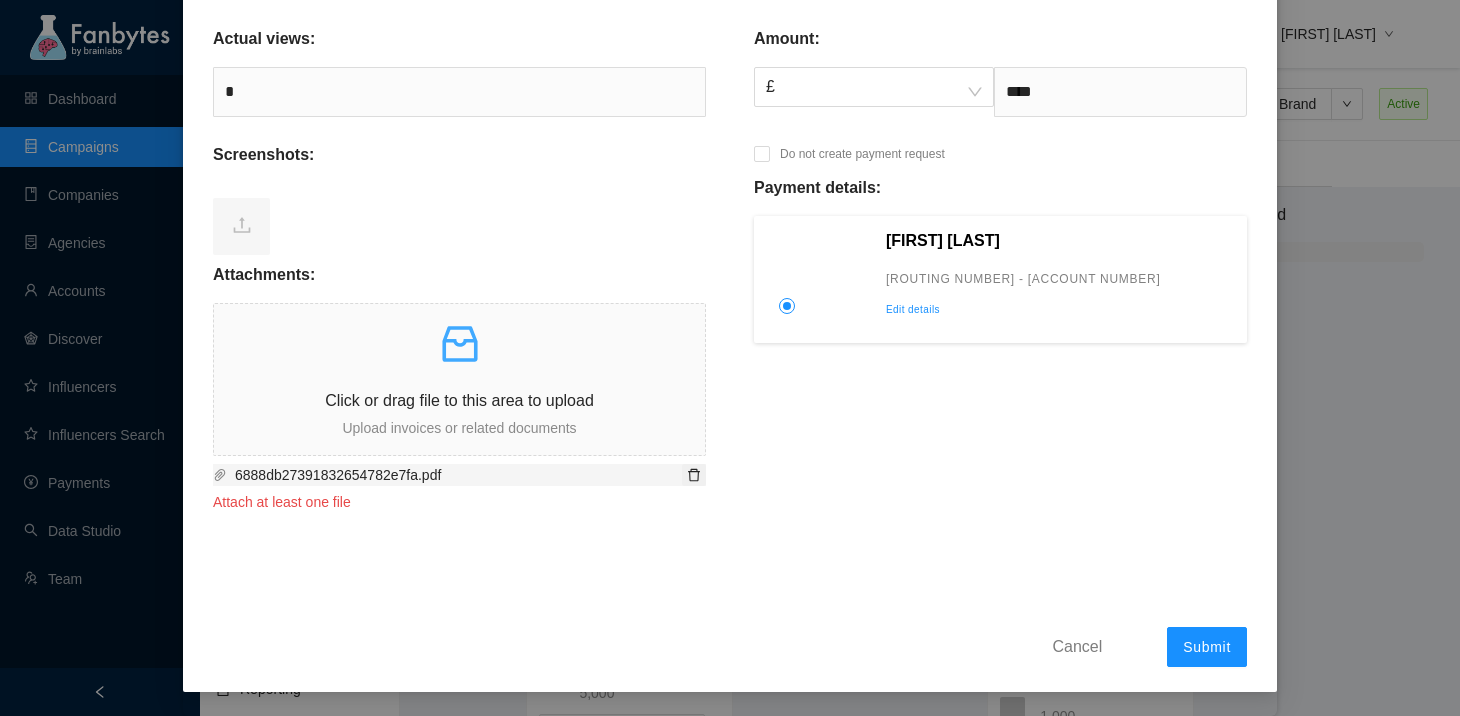 click 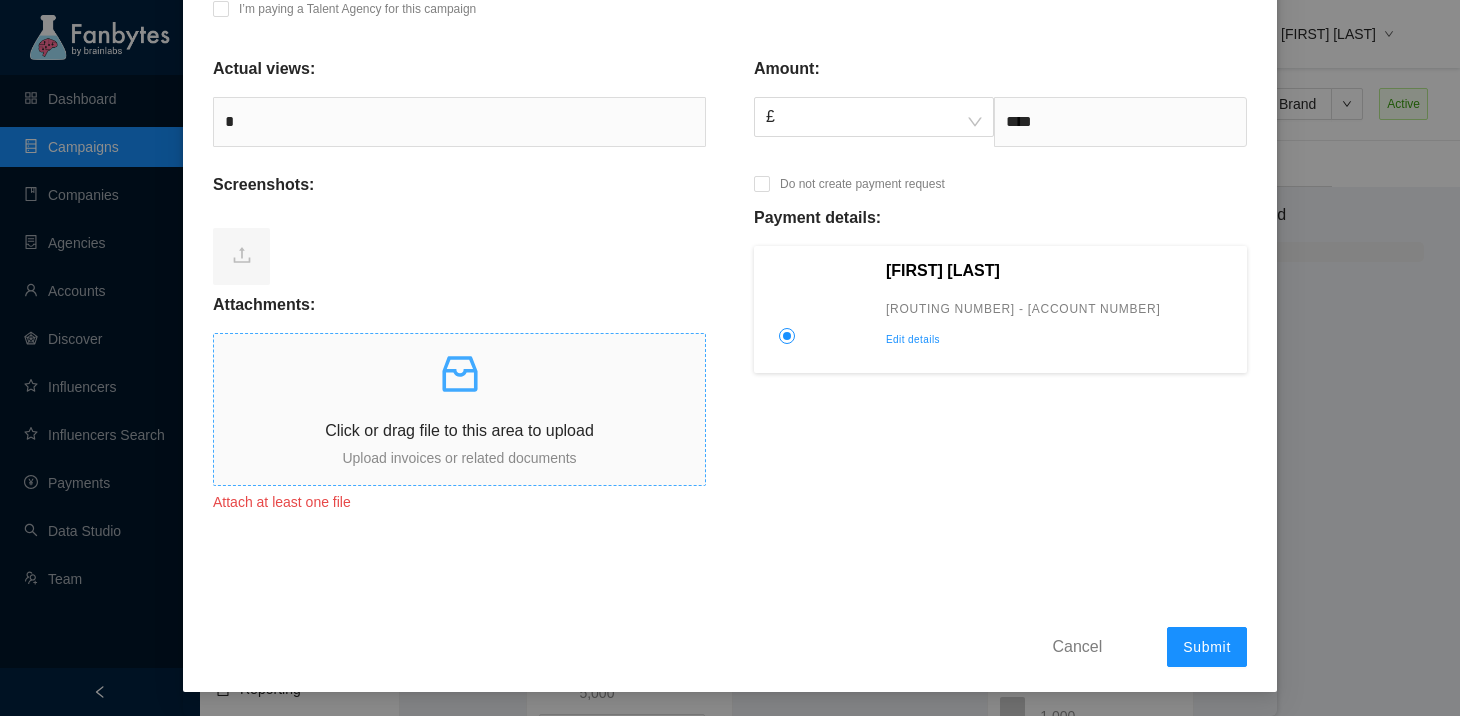 scroll, scrollTop: 767, scrollLeft: 0, axis: vertical 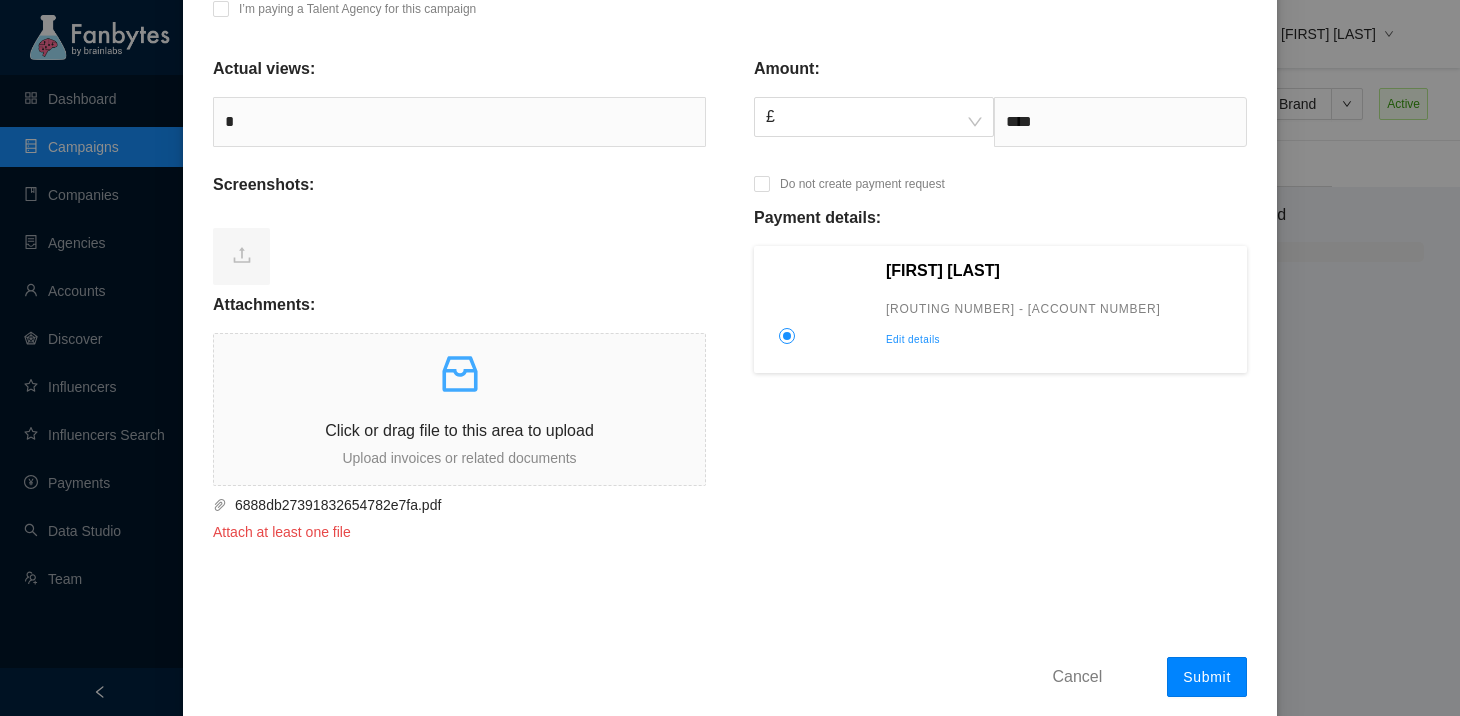 click on "Submit" at bounding box center [1207, 677] 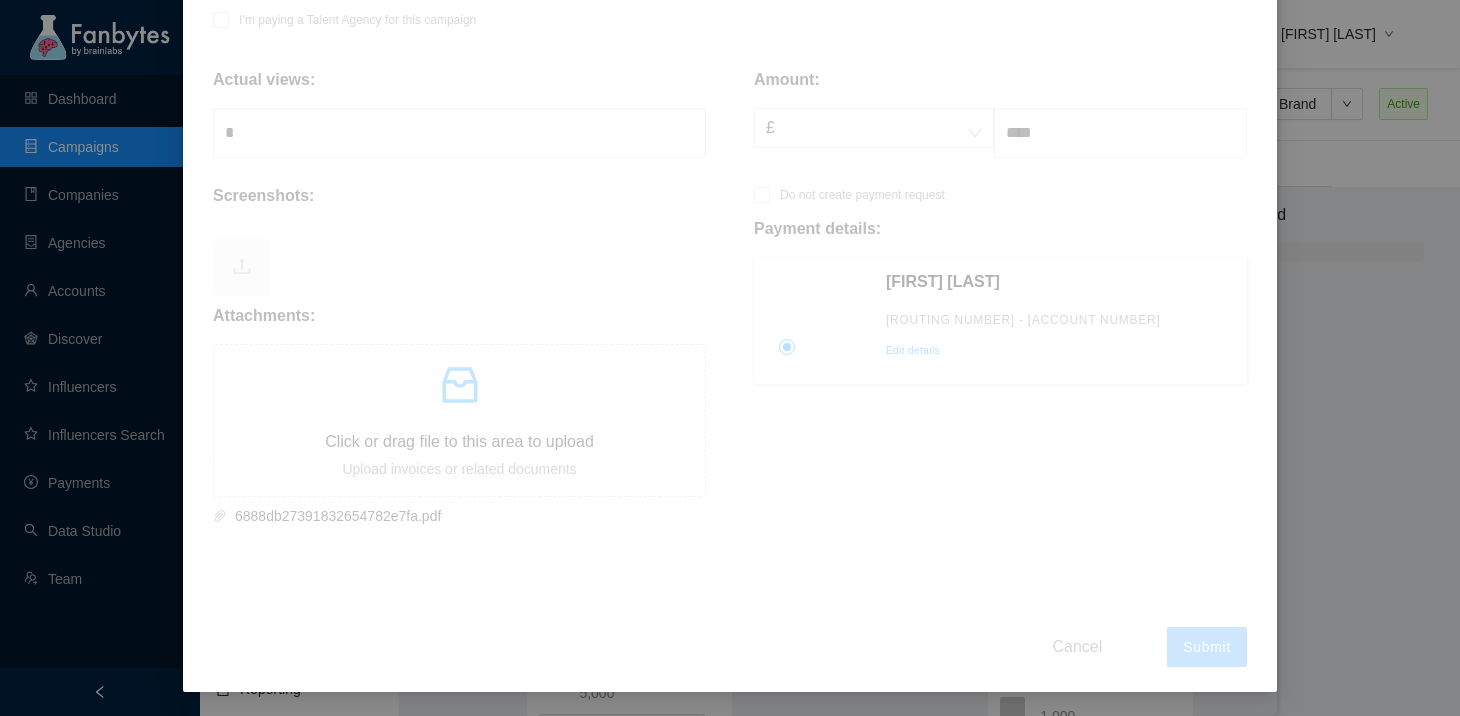 scroll, scrollTop: 756, scrollLeft: 0, axis: vertical 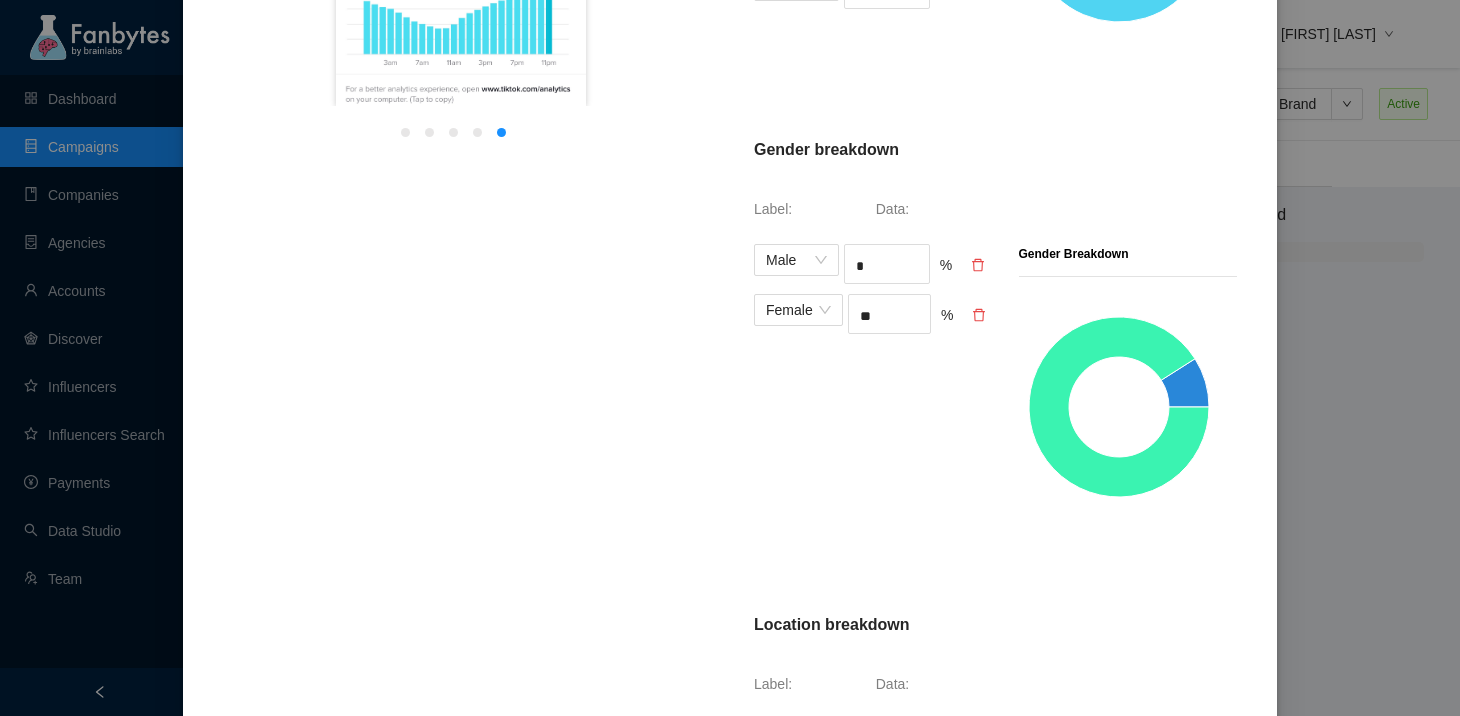 click on "Thank You! Your payment request has been registered. You will be notified by email once it has been reviewed. [FIRST] [LAST]  has entered new analytics details. Please enter the submitted details accordingly: Submitted screenshots: 1 2 3 4 5 Follower count: Age breakdown Label: Data: 13 - 17 * % 18 - 24 ** % 25 - 34 ** % 35 - 55 * % 55+ * % Age Breakdown Gender breakdown Label: Data: Male * % Female ** % Gender Breakdown Location breakdown Label: Data: US ** % GB ** % other ** % + Add data Location Breakdown Cancel Save" at bounding box center (730, 358) 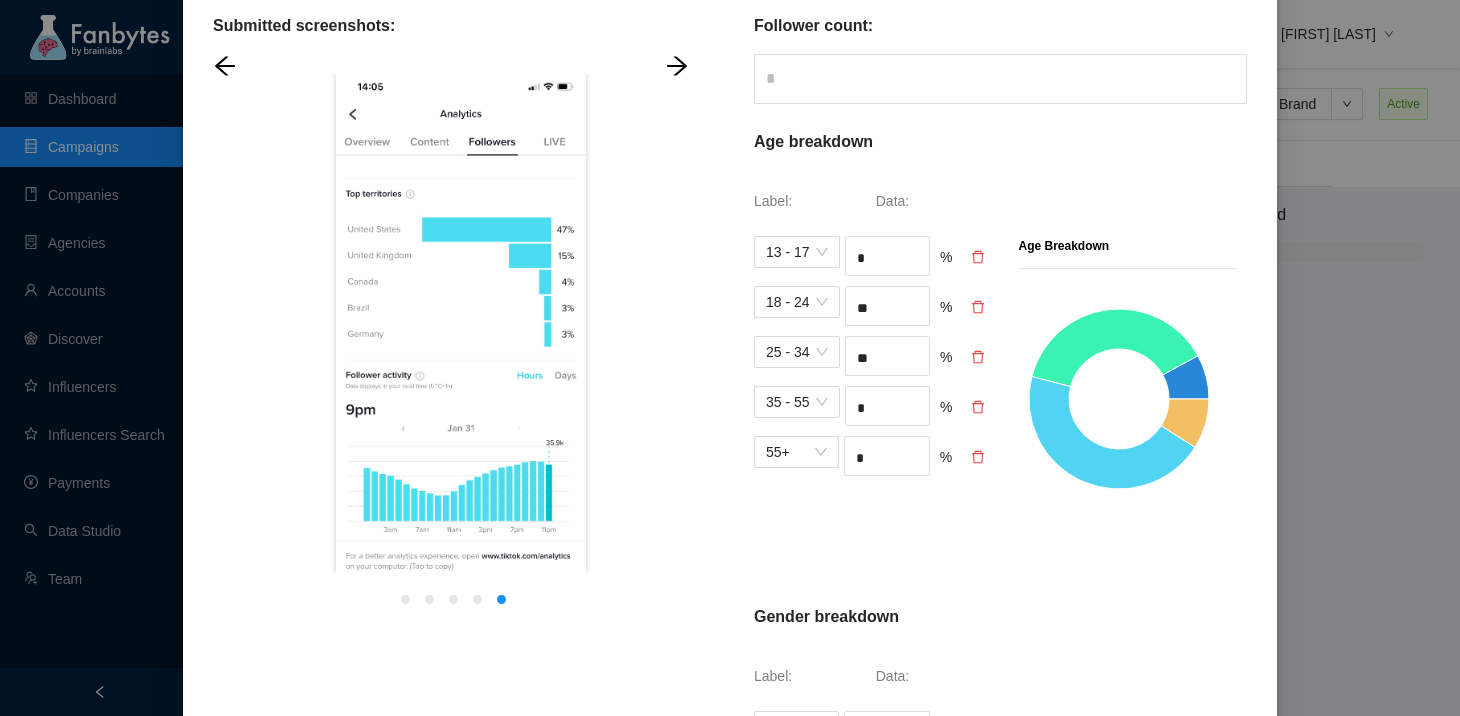 scroll, scrollTop: 0, scrollLeft: 0, axis: both 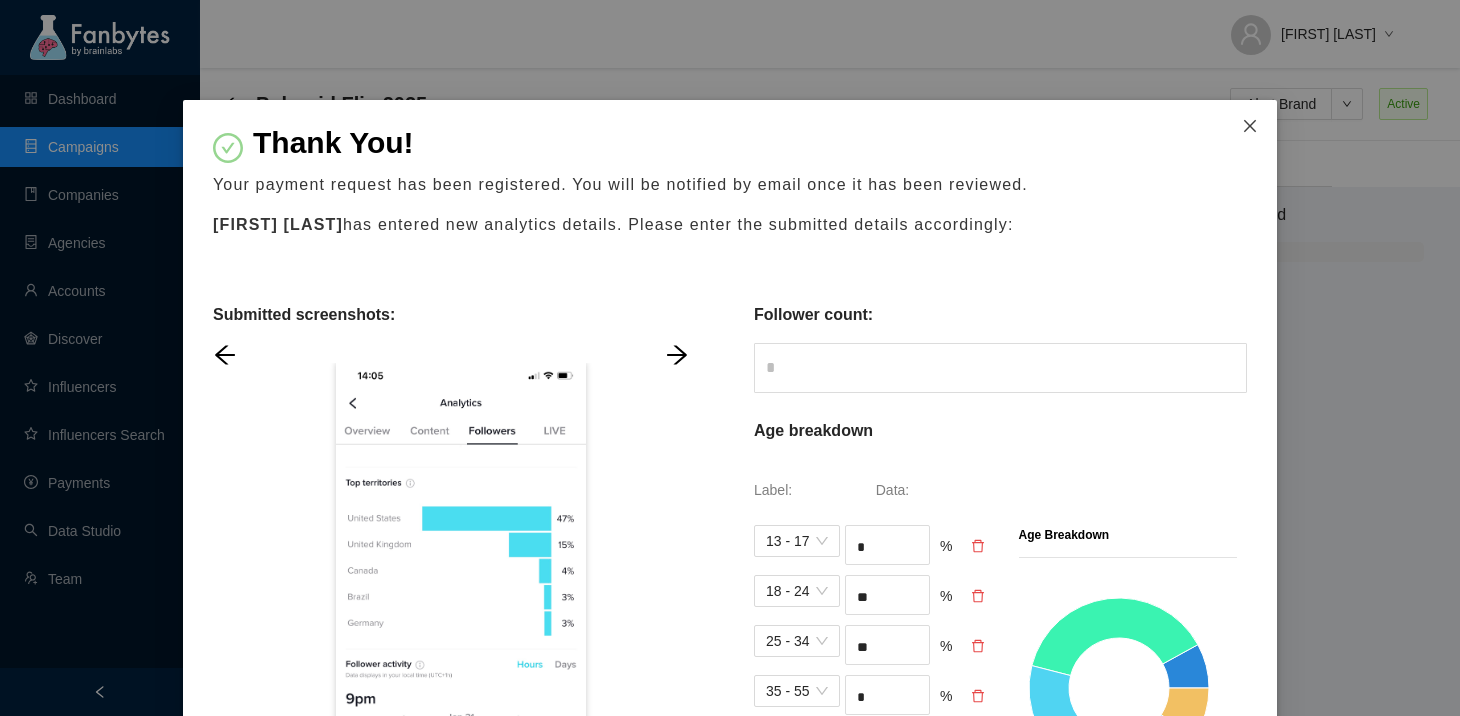 click 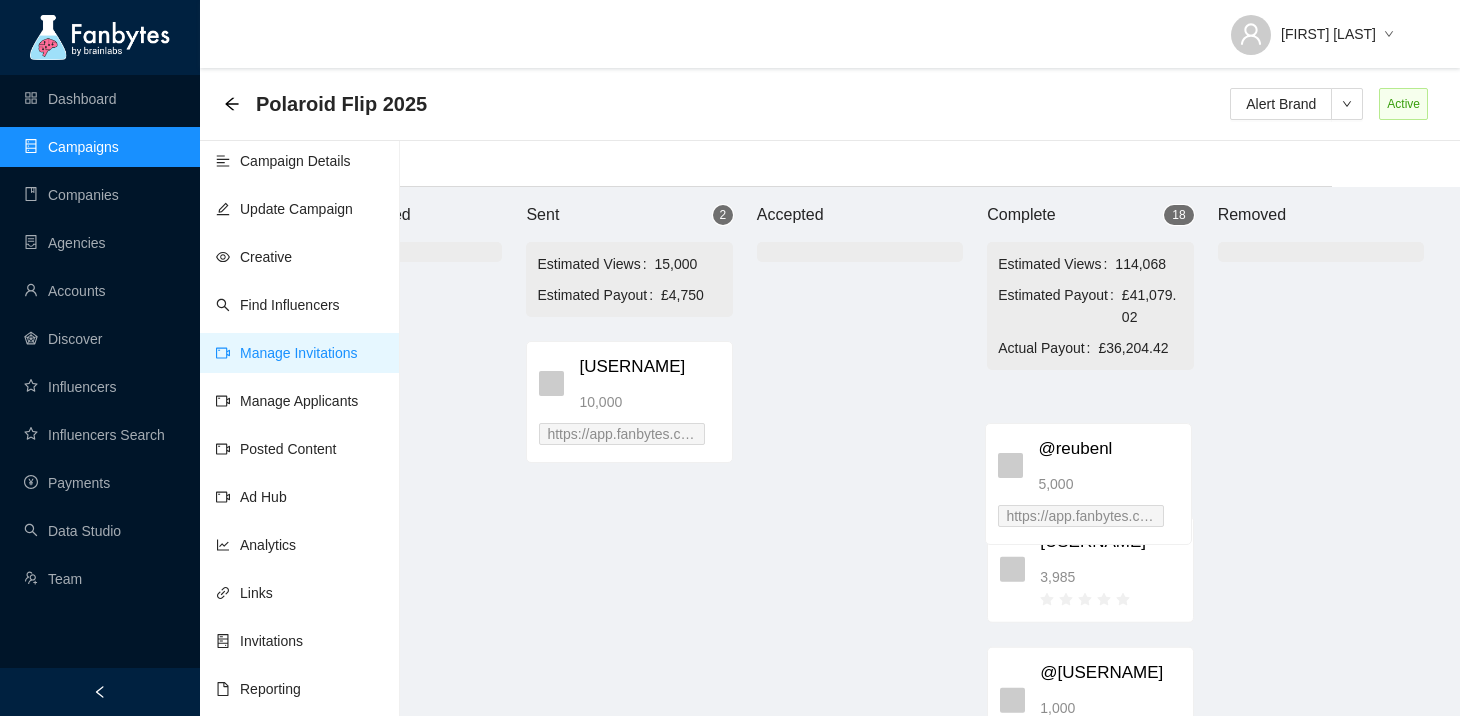 drag, startPoint x: 654, startPoint y: 517, endPoint x: 1129, endPoint y: 454, distance: 479.15967 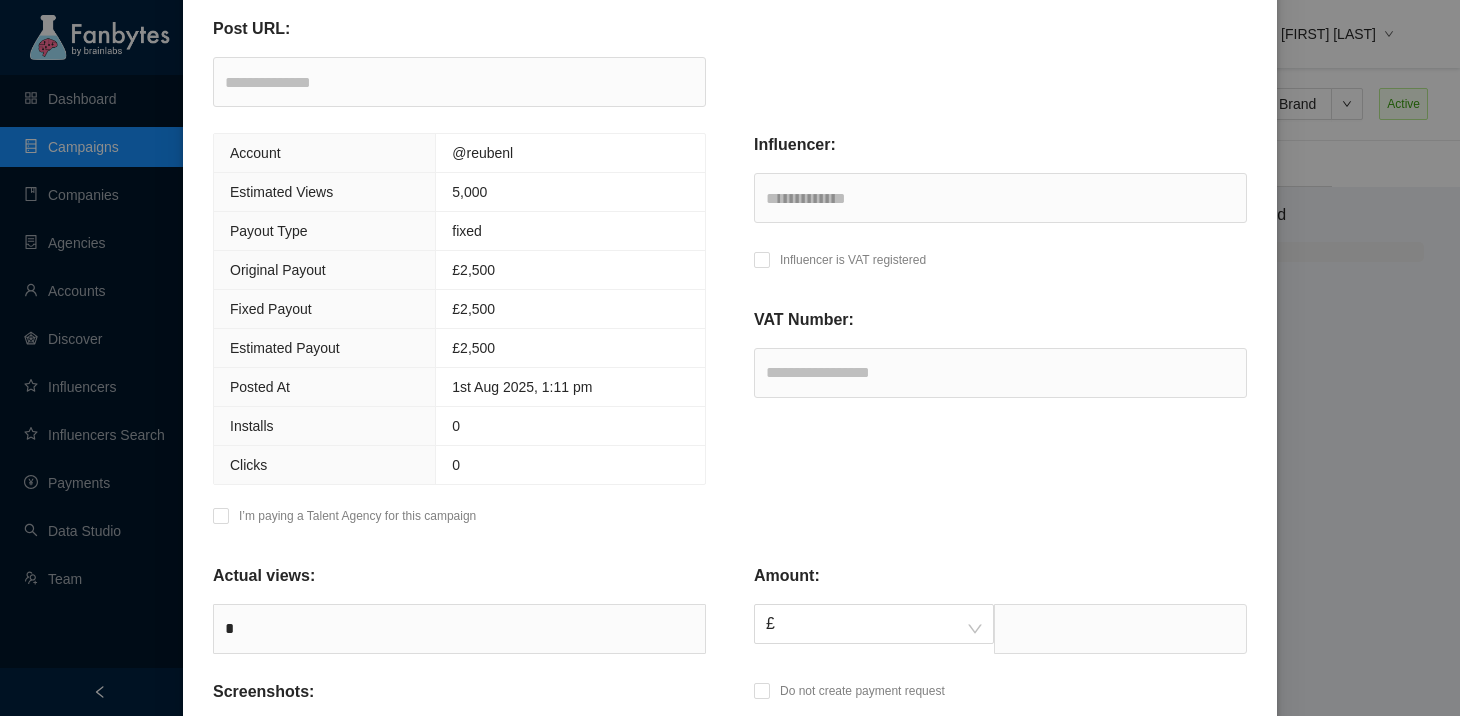 scroll, scrollTop: 264, scrollLeft: 0, axis: vertical 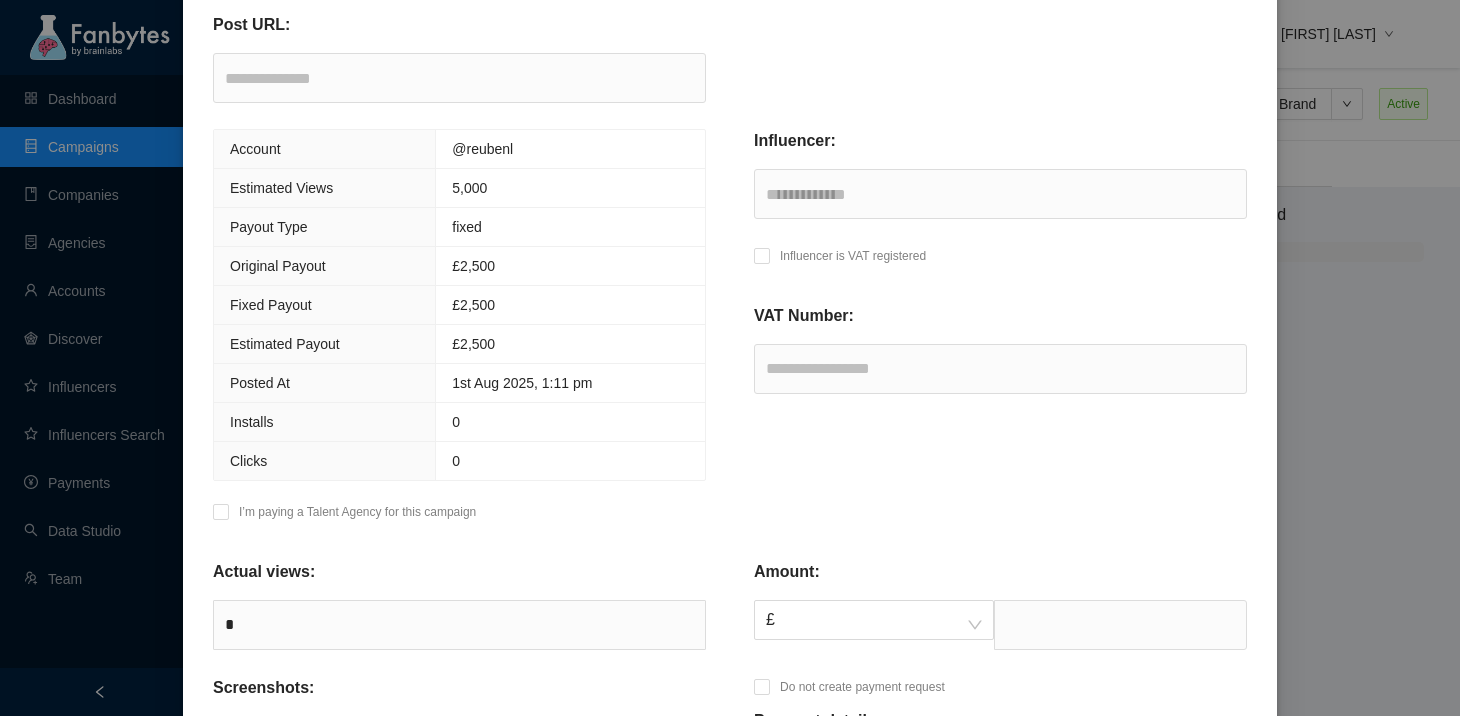 click on "Influencer is VAT registered" at bounding box center [853, 256] 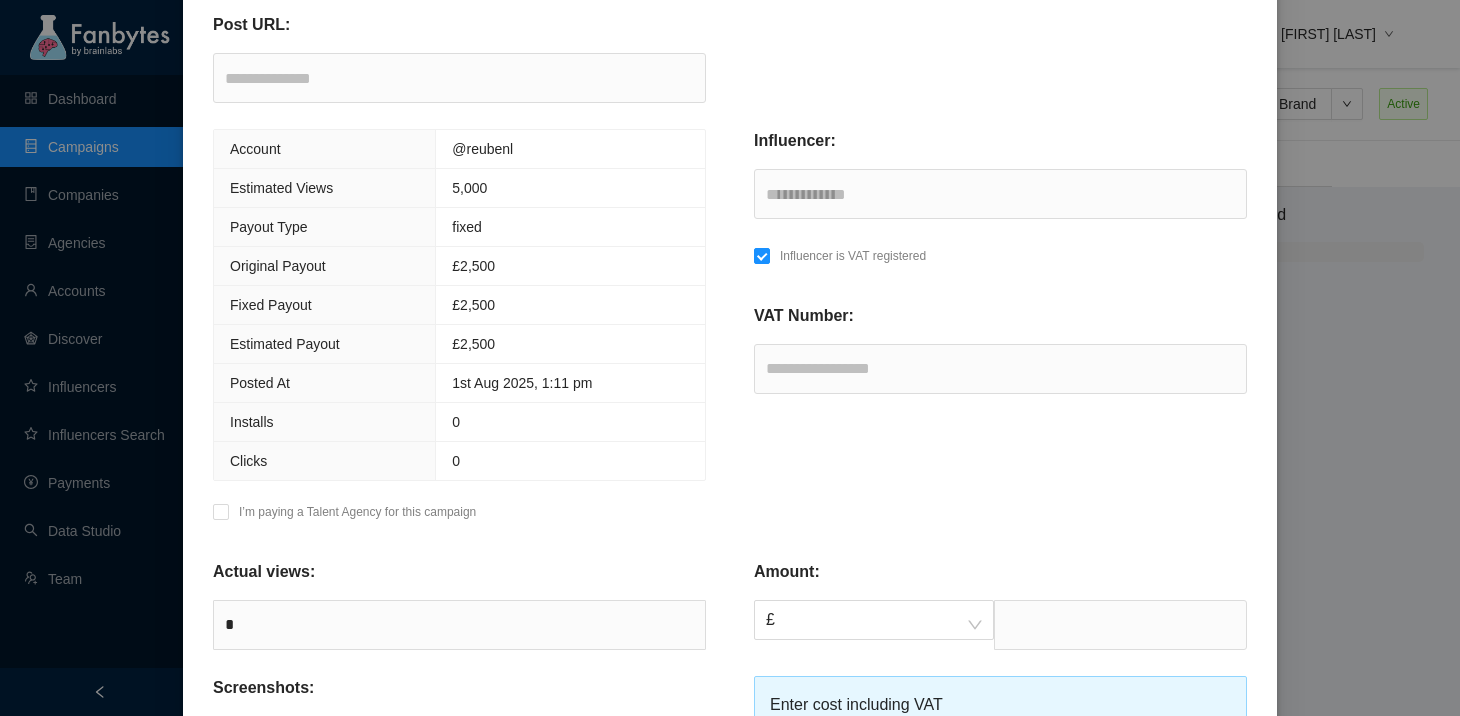 click on "I’m paying a Talent Agency for this campaign" at bounding box center (357, 512) 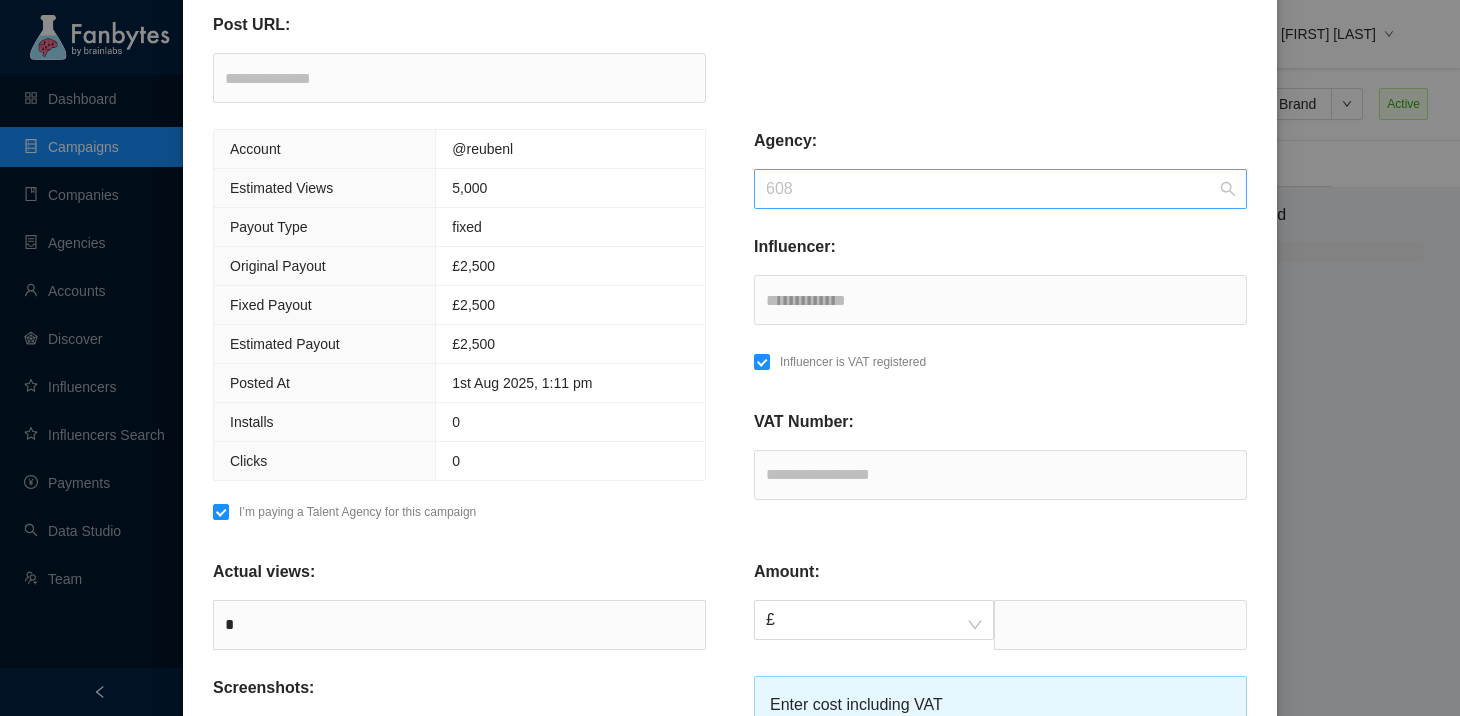 click on "608" at bounding box center (1000, 189) 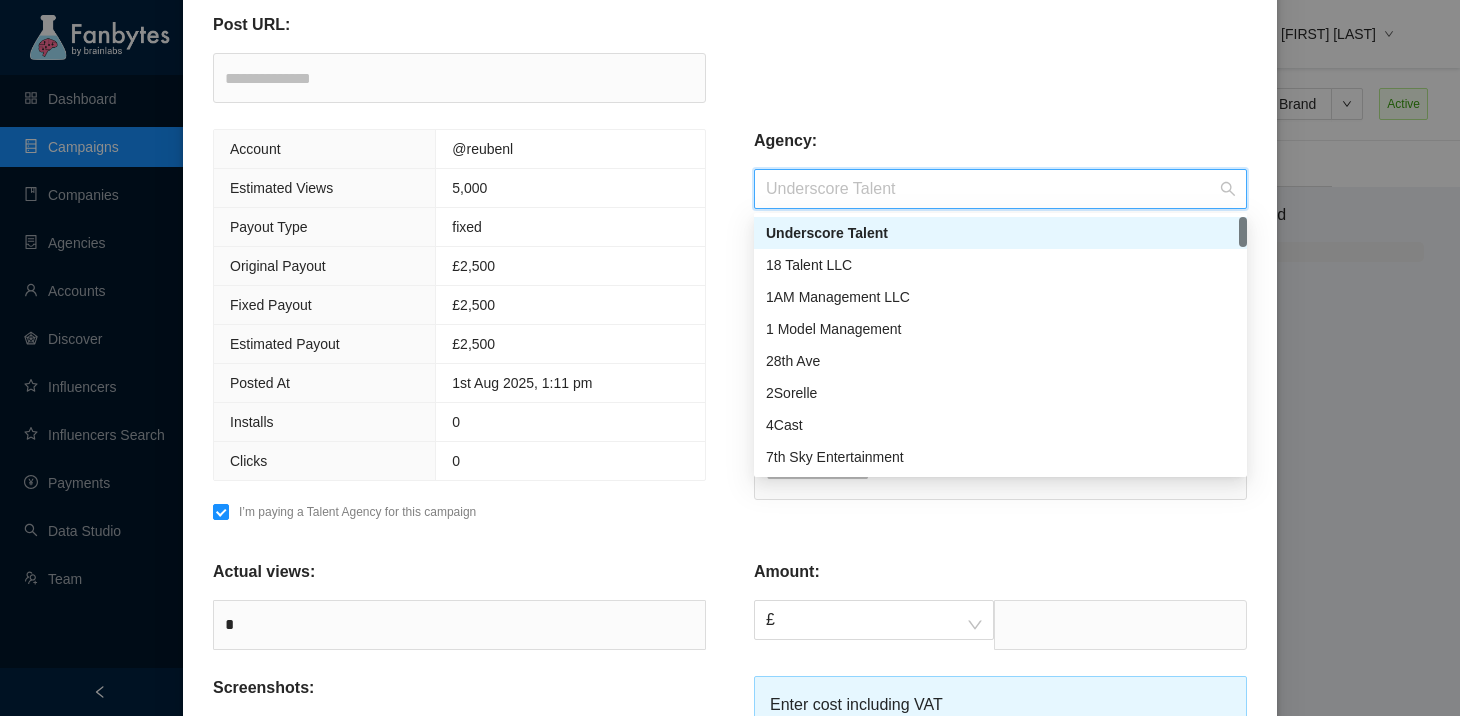 click on "Underscore Talent" at bounding box center [1000, 233] 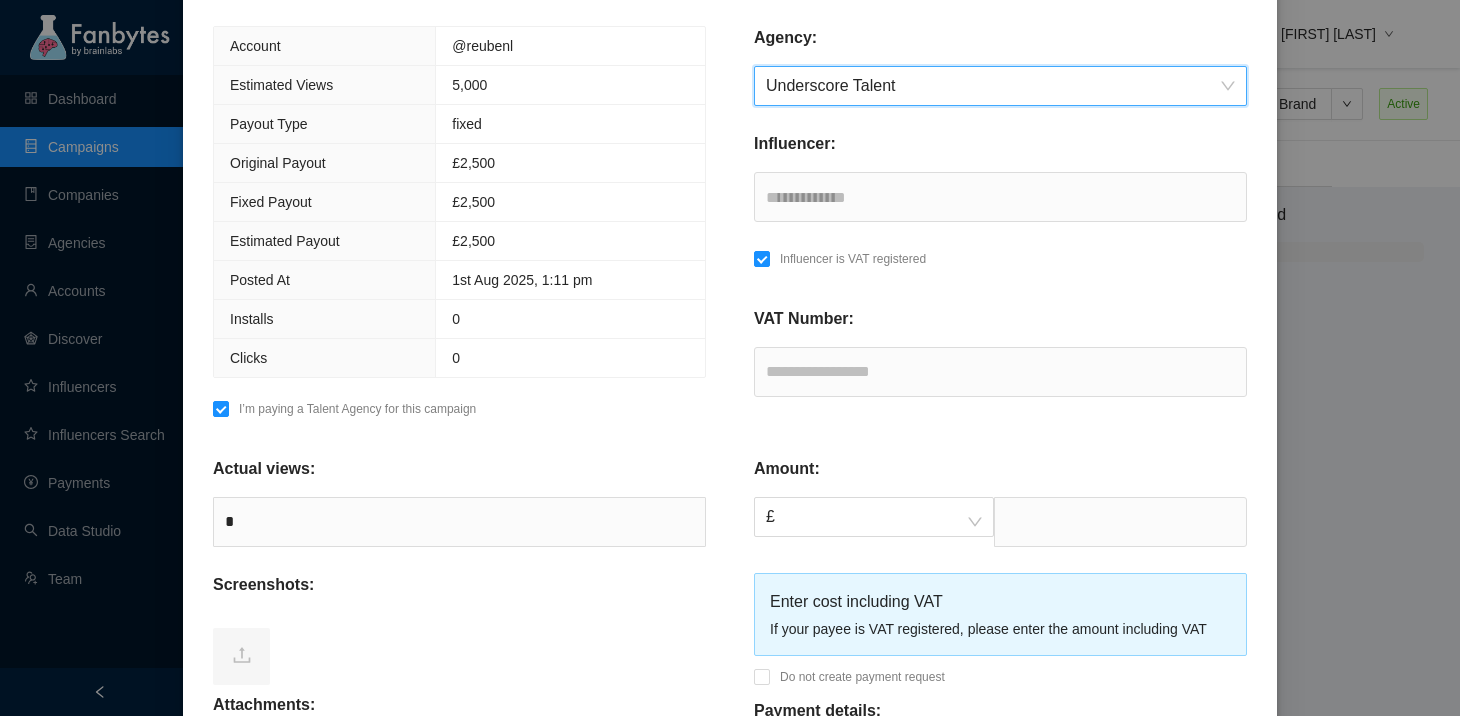 scroll, scrollTop: 432, scrollLeft: 0, axis: vertical 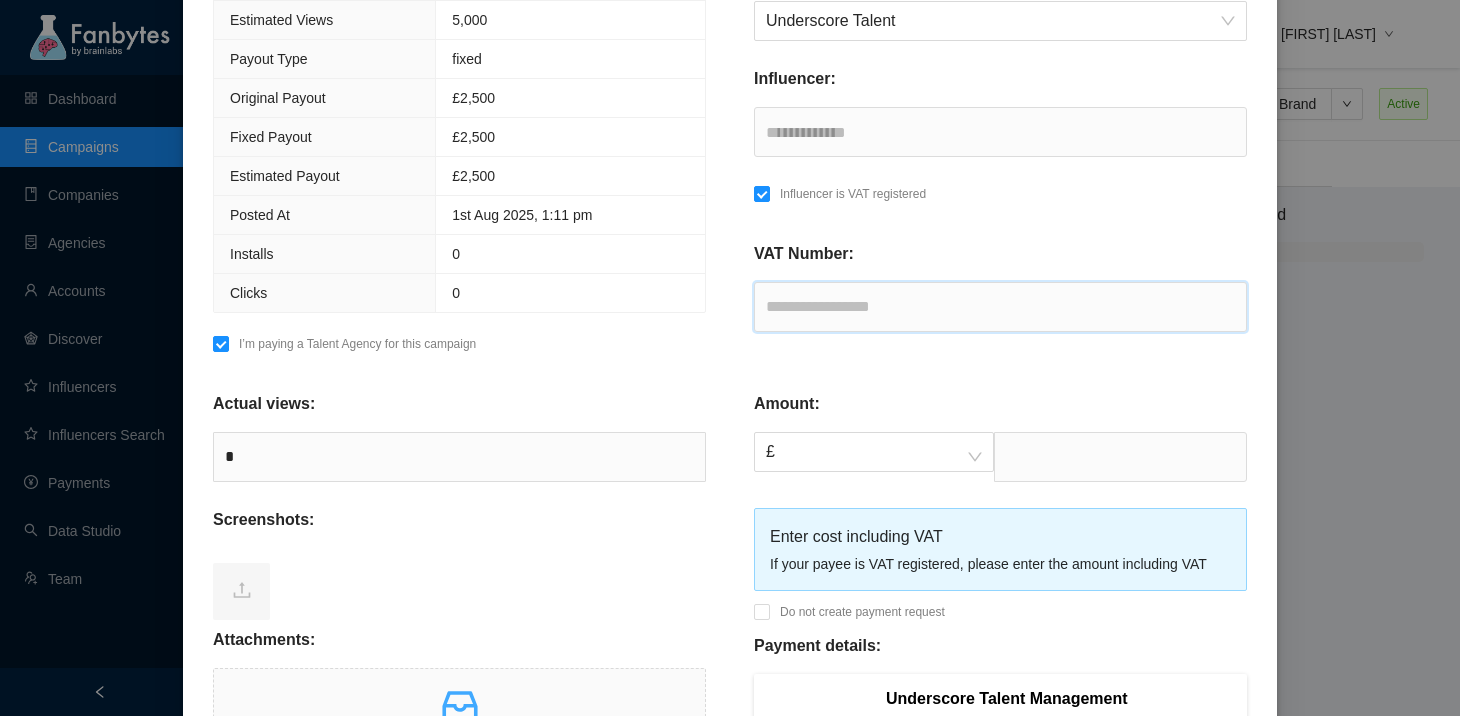 click at bounding box center (1000, 307) 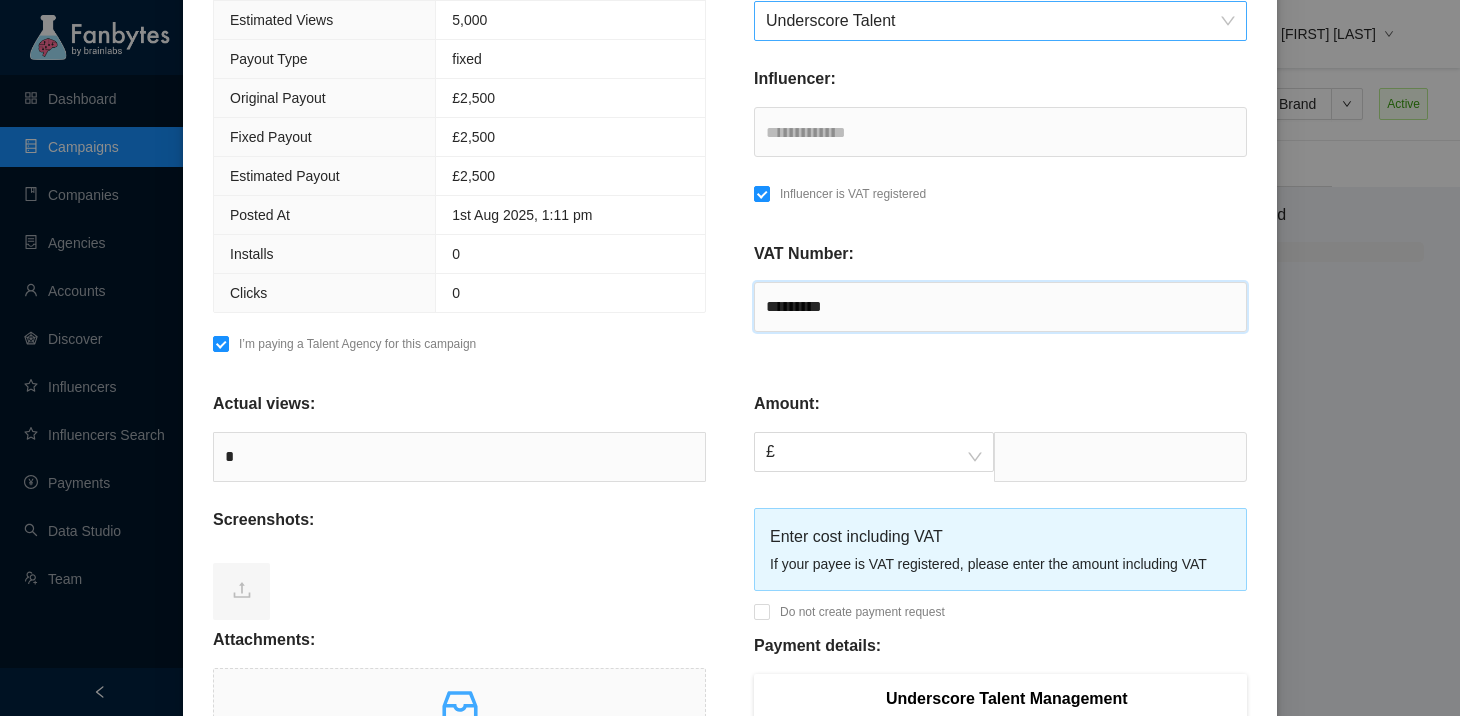 type on "*********" 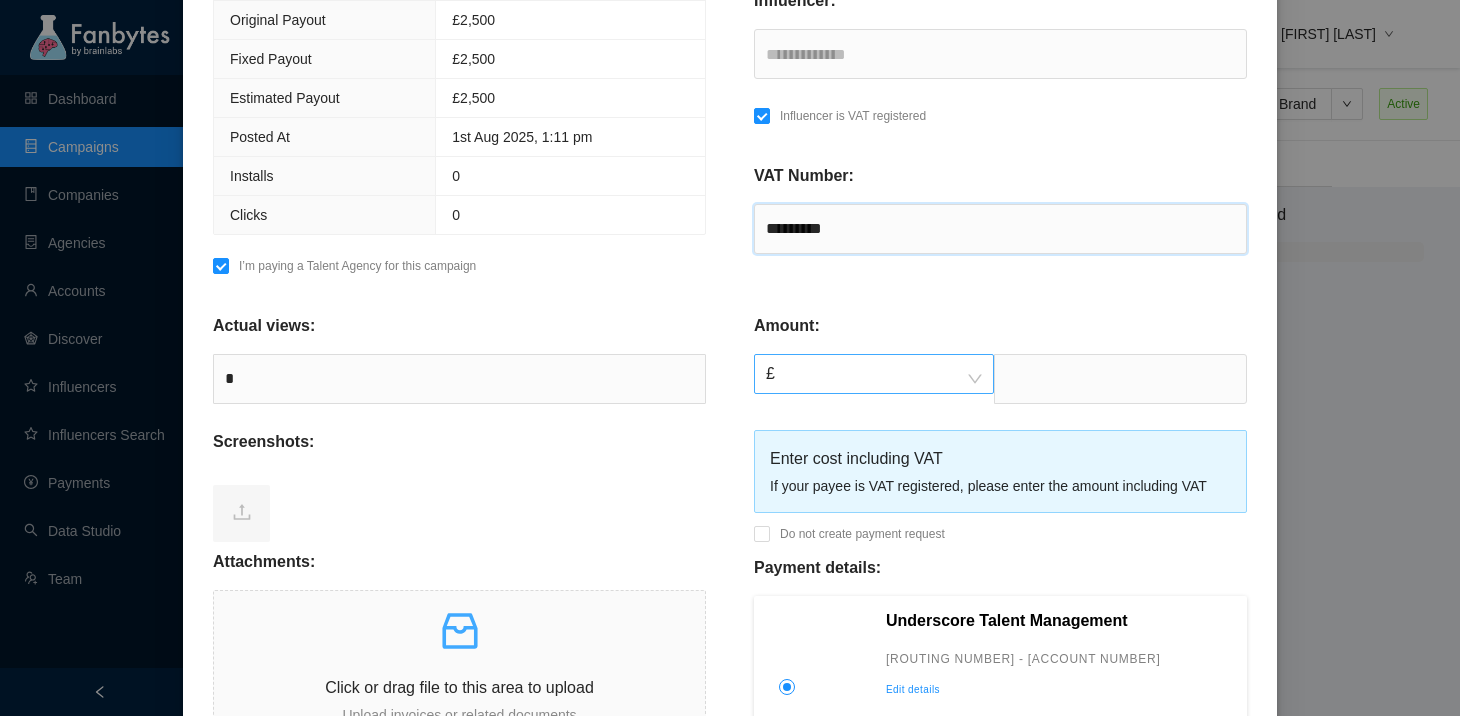 scroll, scrollTop: 517, scrollLeft: 0, axis: vertical 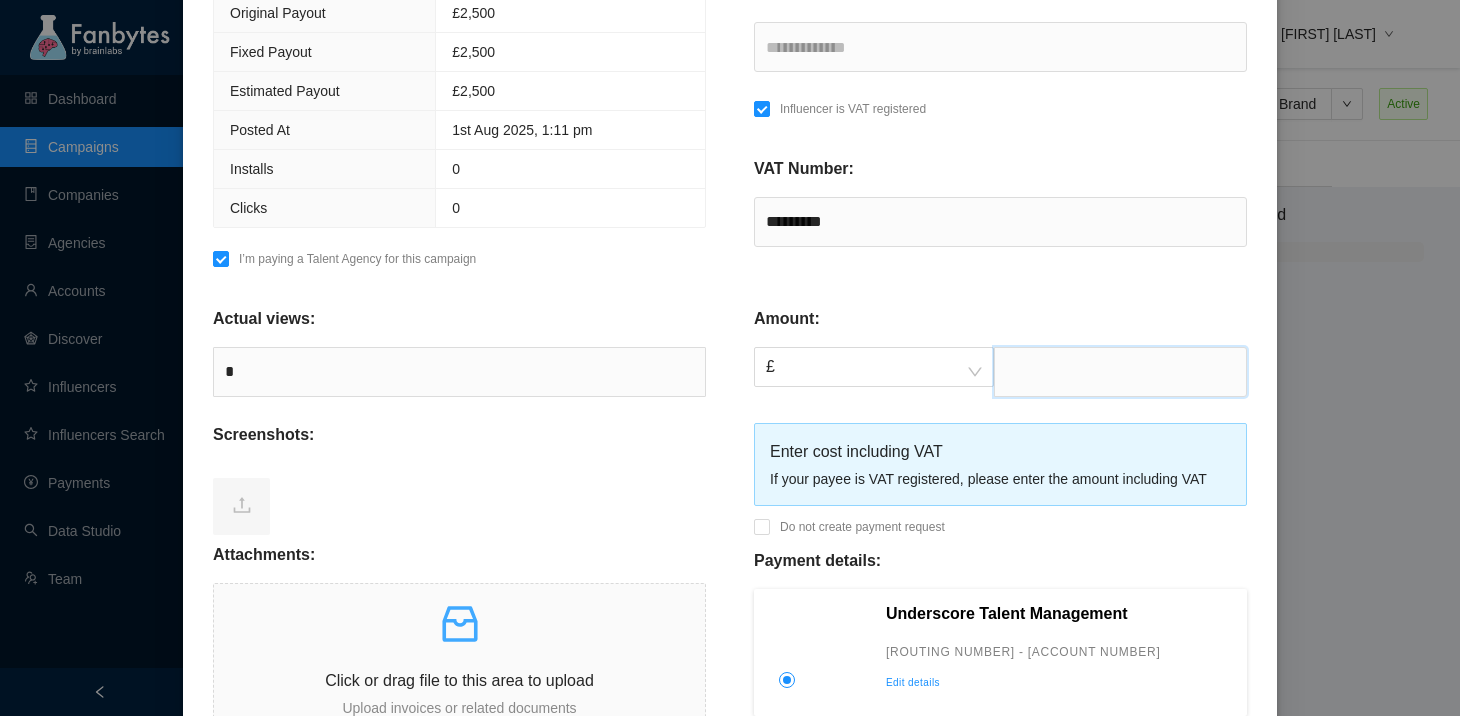click at bounding box center [1120, 372] 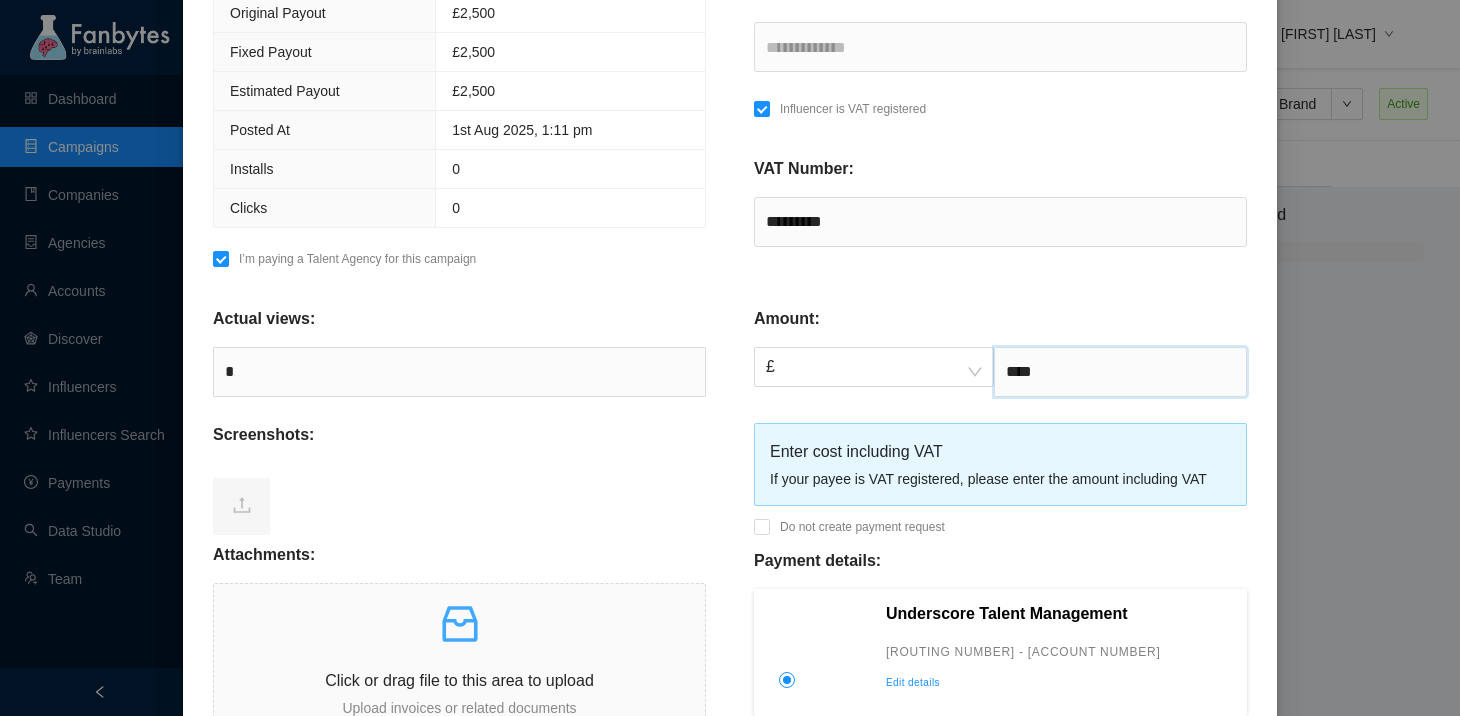 type on "****" 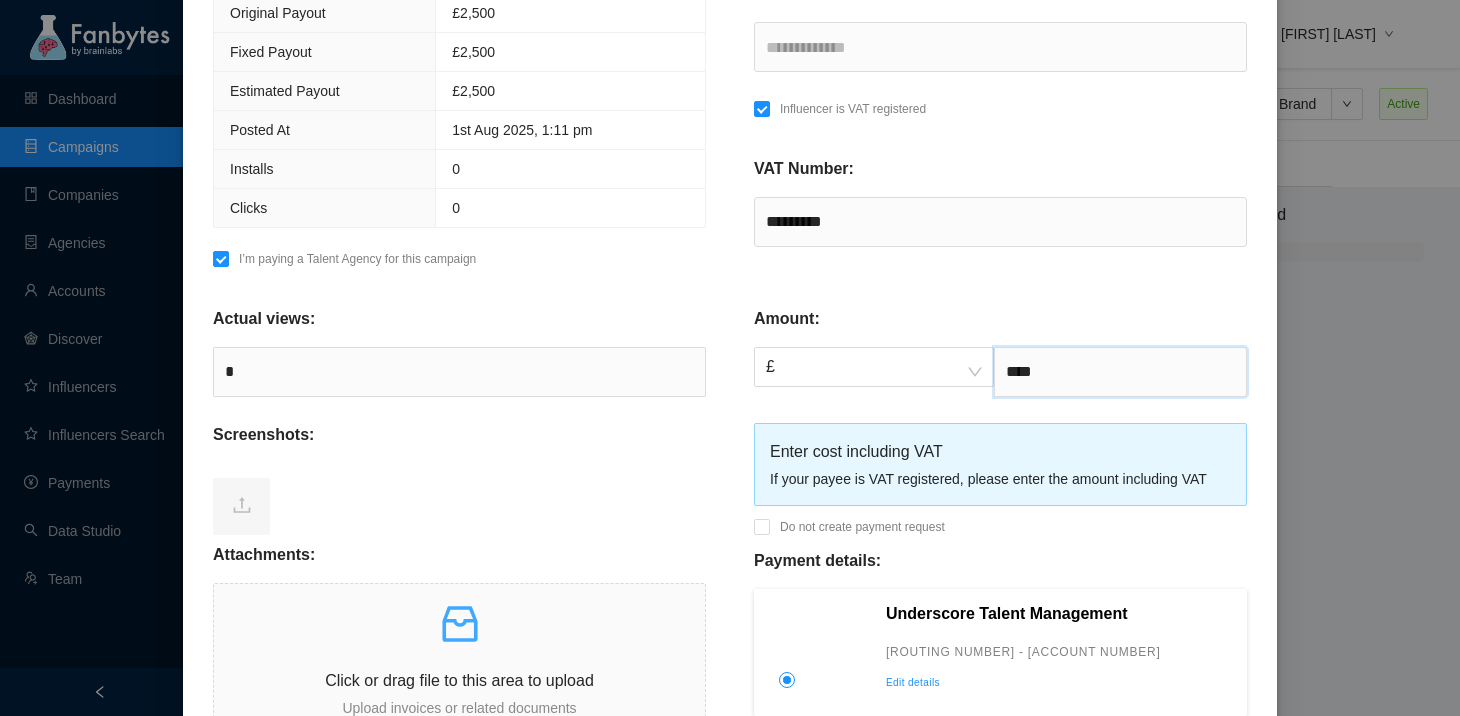 click on "Submit" at bounding box center [1207, 862] 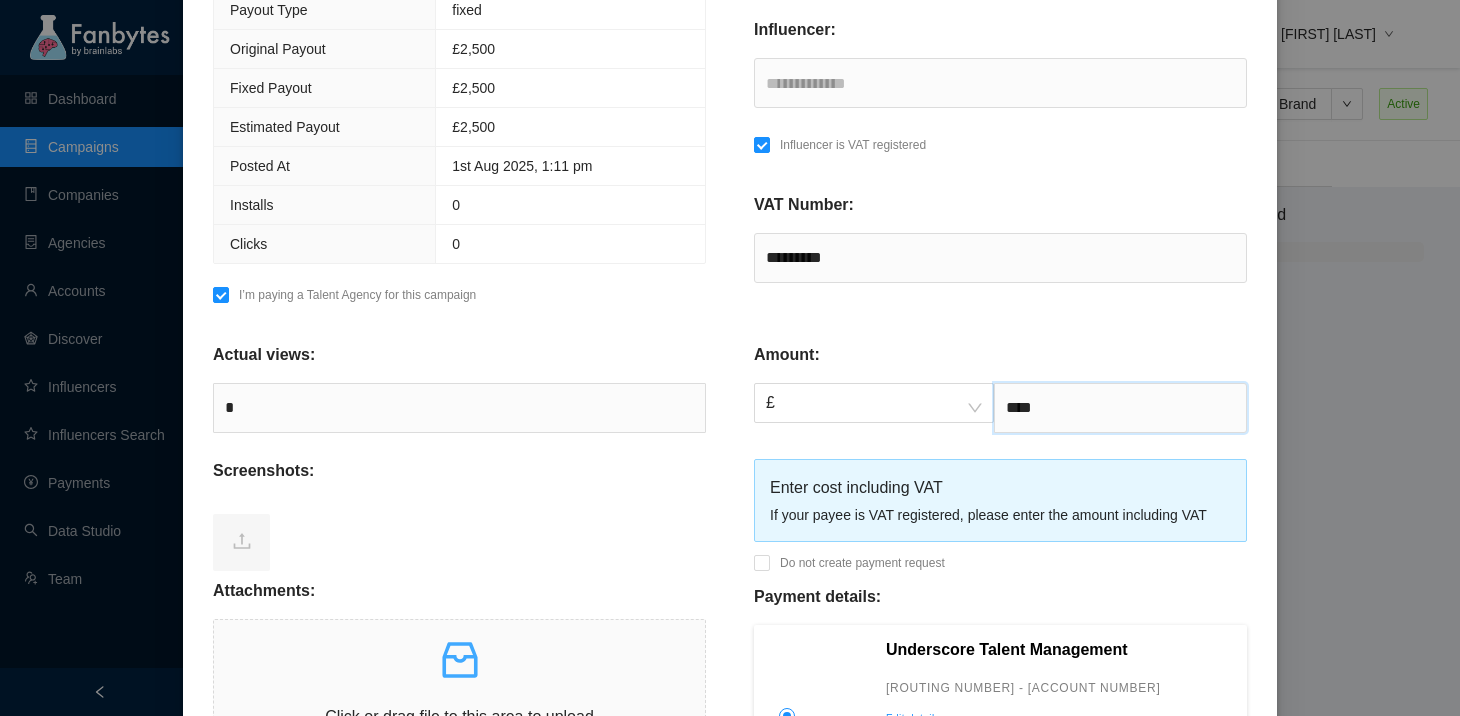 scroll, scrollTop: 467, scrollLeft: 0, axis: vertical 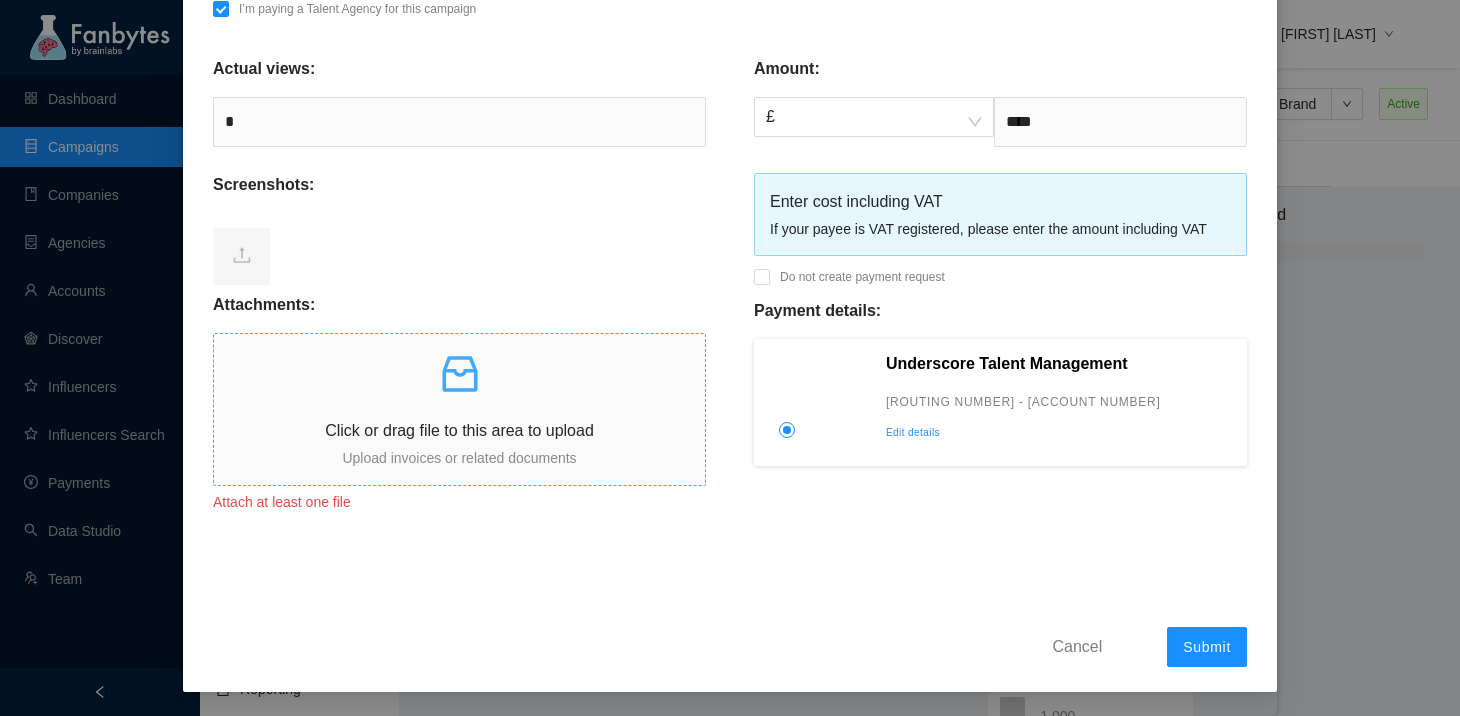 click on "Click or drag file to this area to upload Upload invoices or related documents" at bounding box center (459, 409) 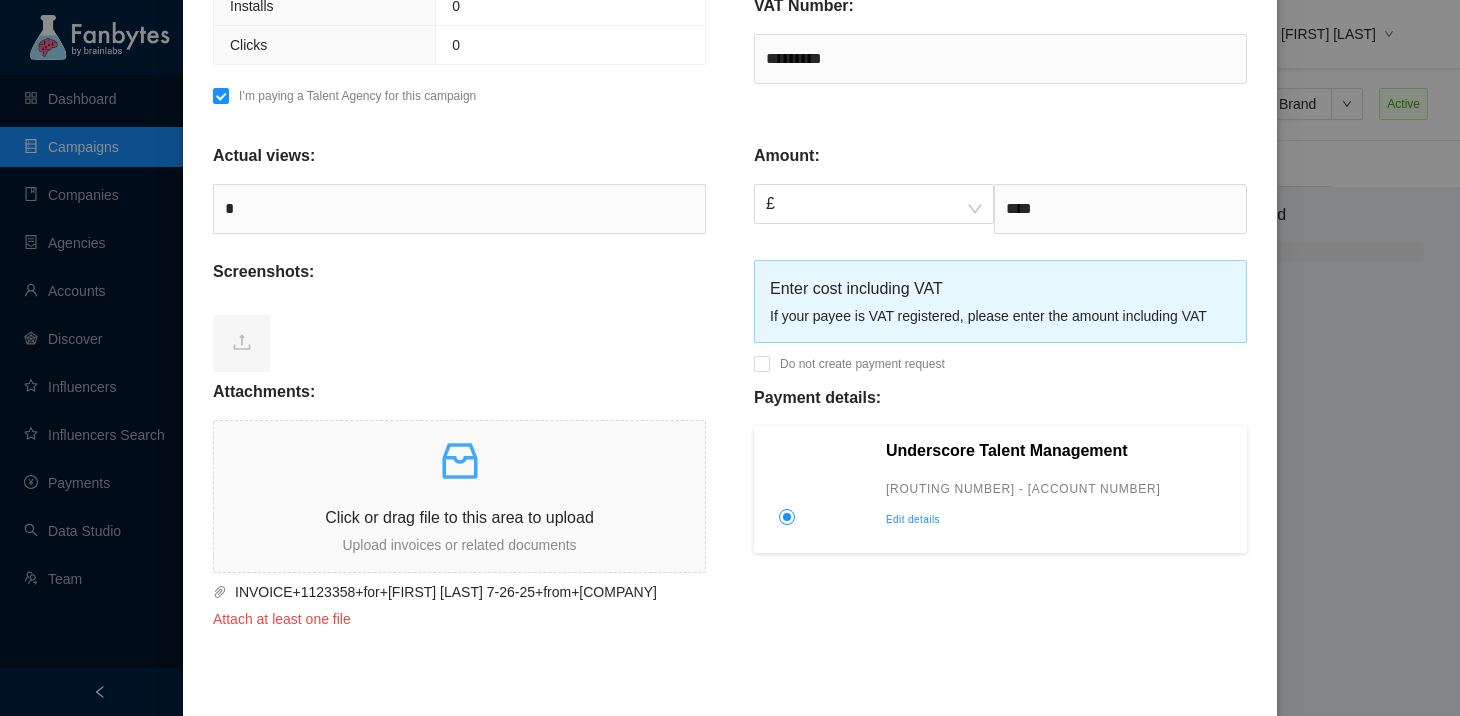 scroll, scrollTop: 797, scrollLeft: 0, axis: vertical 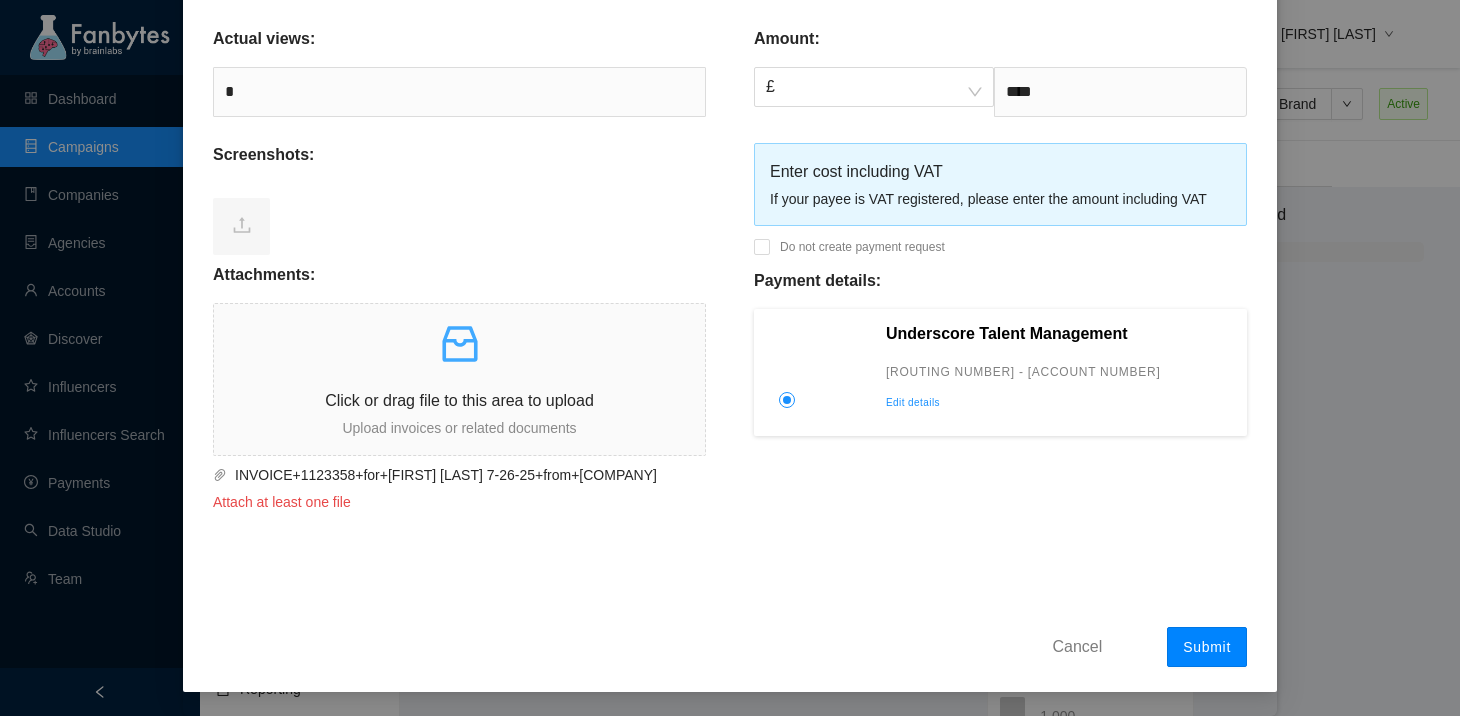 click on "Submit" at bounding box center [1207, 647] 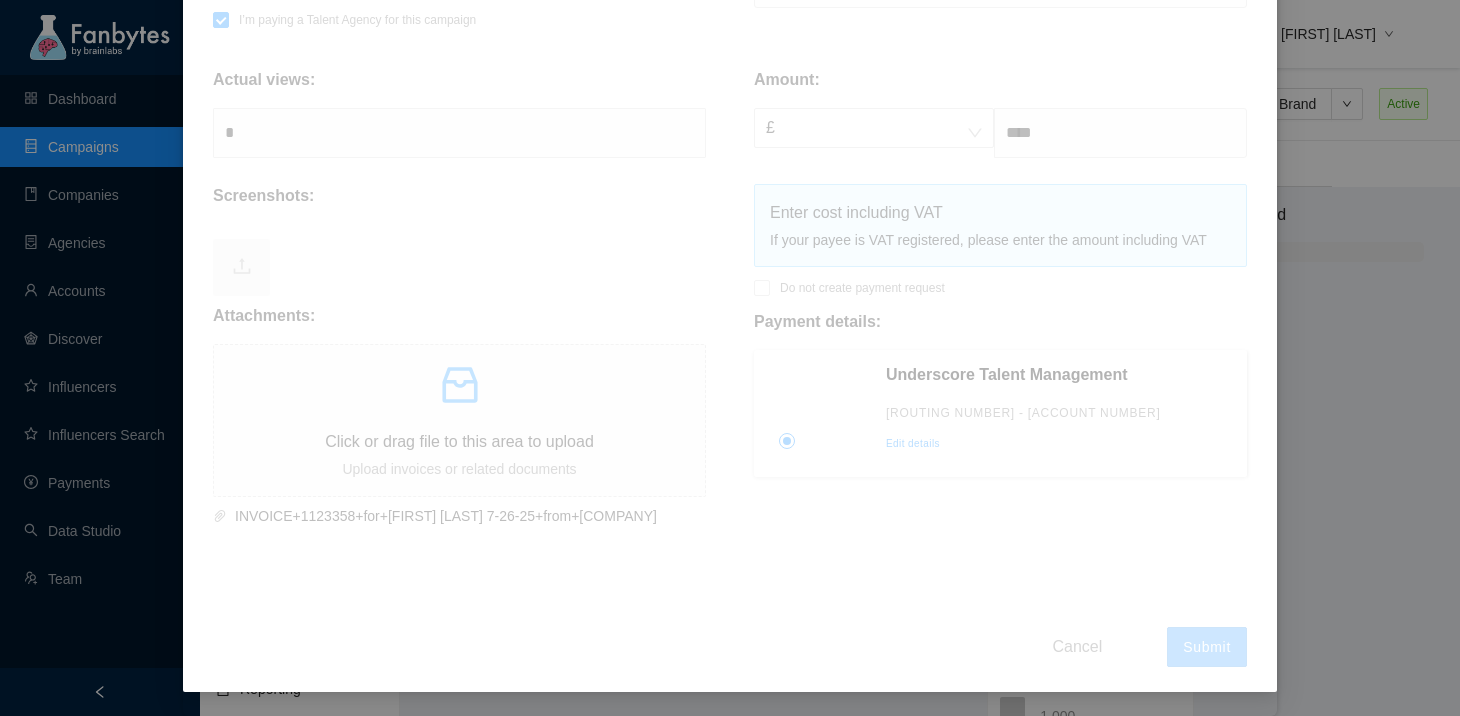 scroll, scrollTop: 756, scrollLeft: 0, axis: vertical 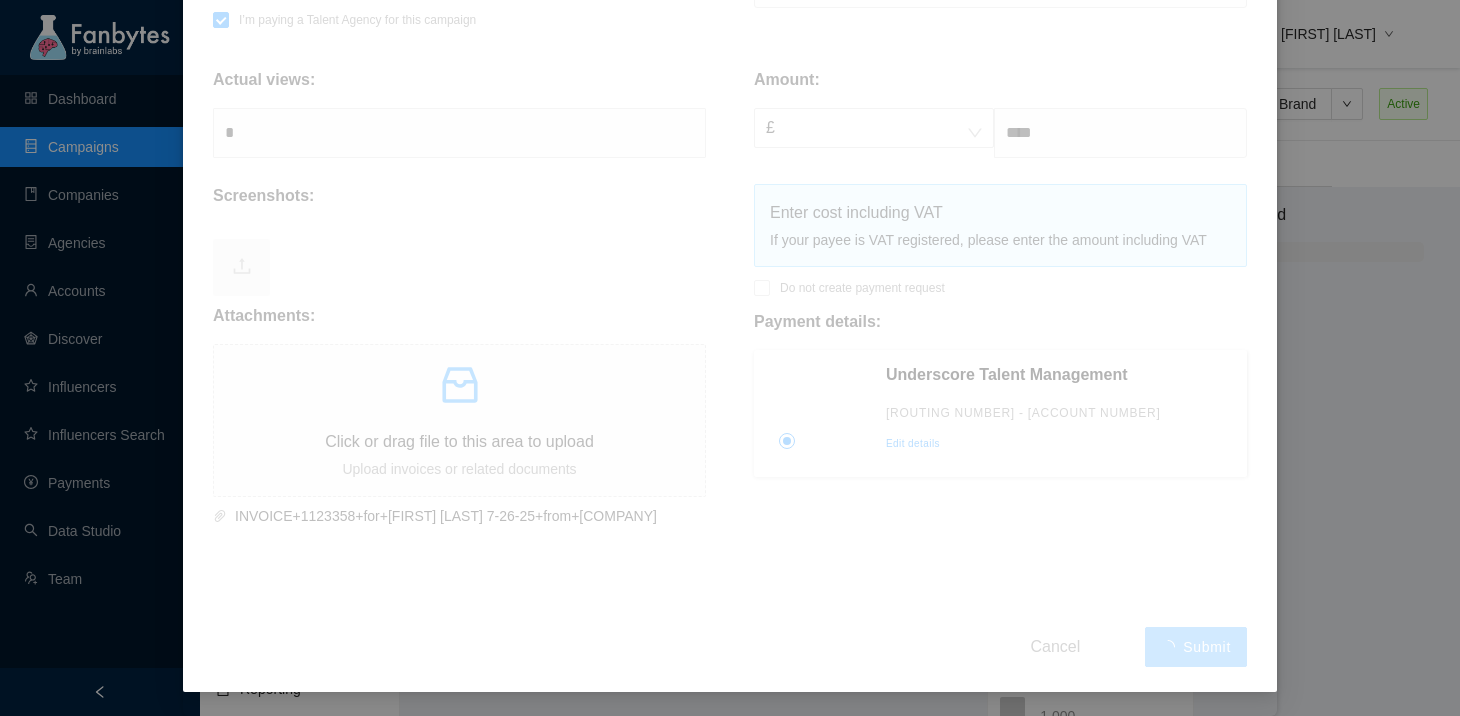 type 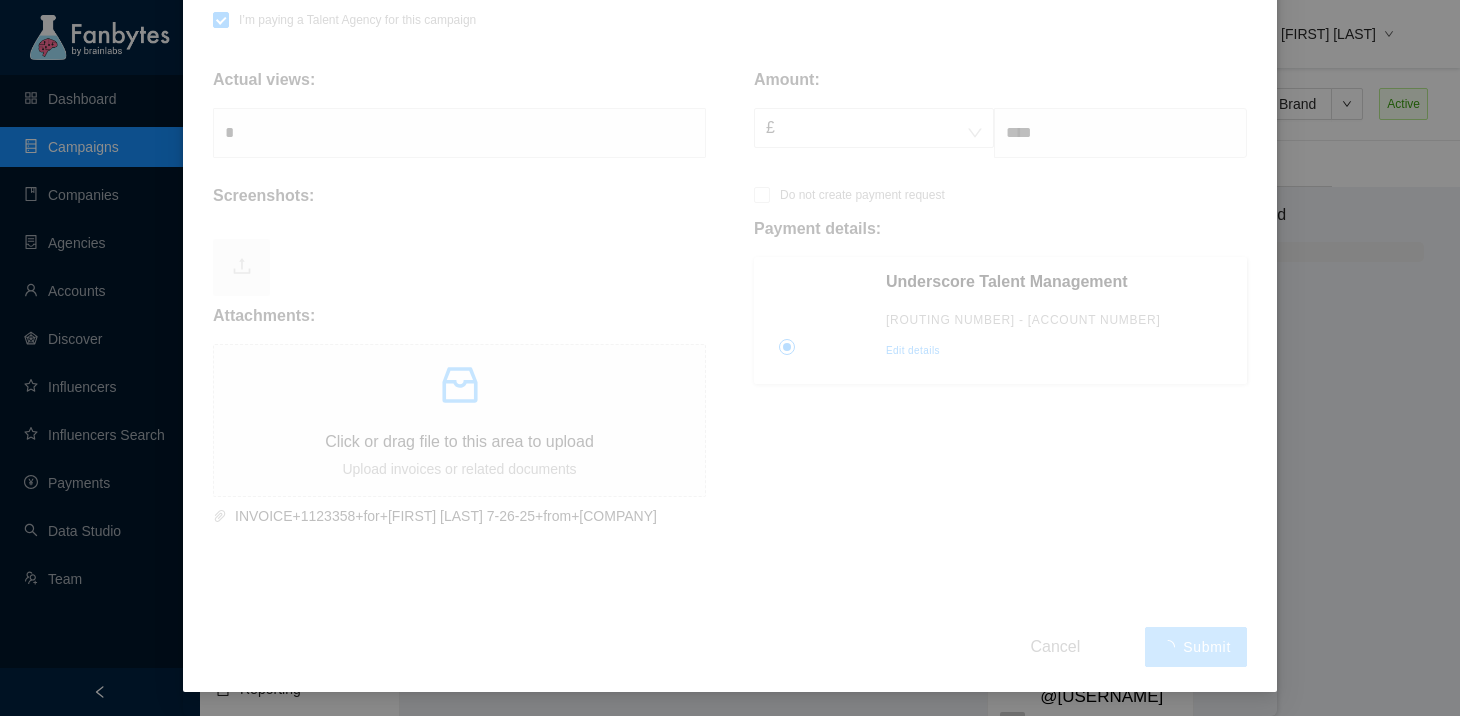scroll, scrollTop: 718, scrollLeft: 0, axis: vertical 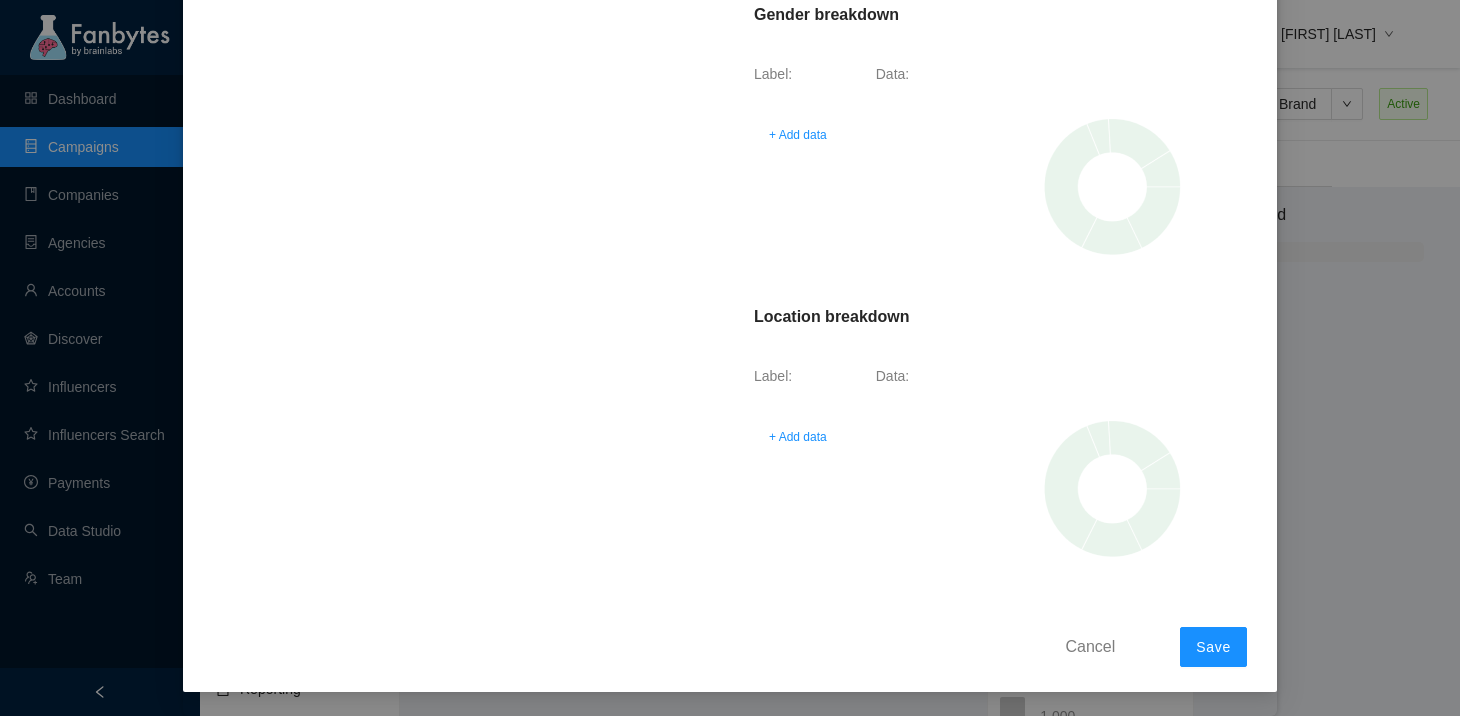 click on "Cancel" at bounding box center [1091, 646] 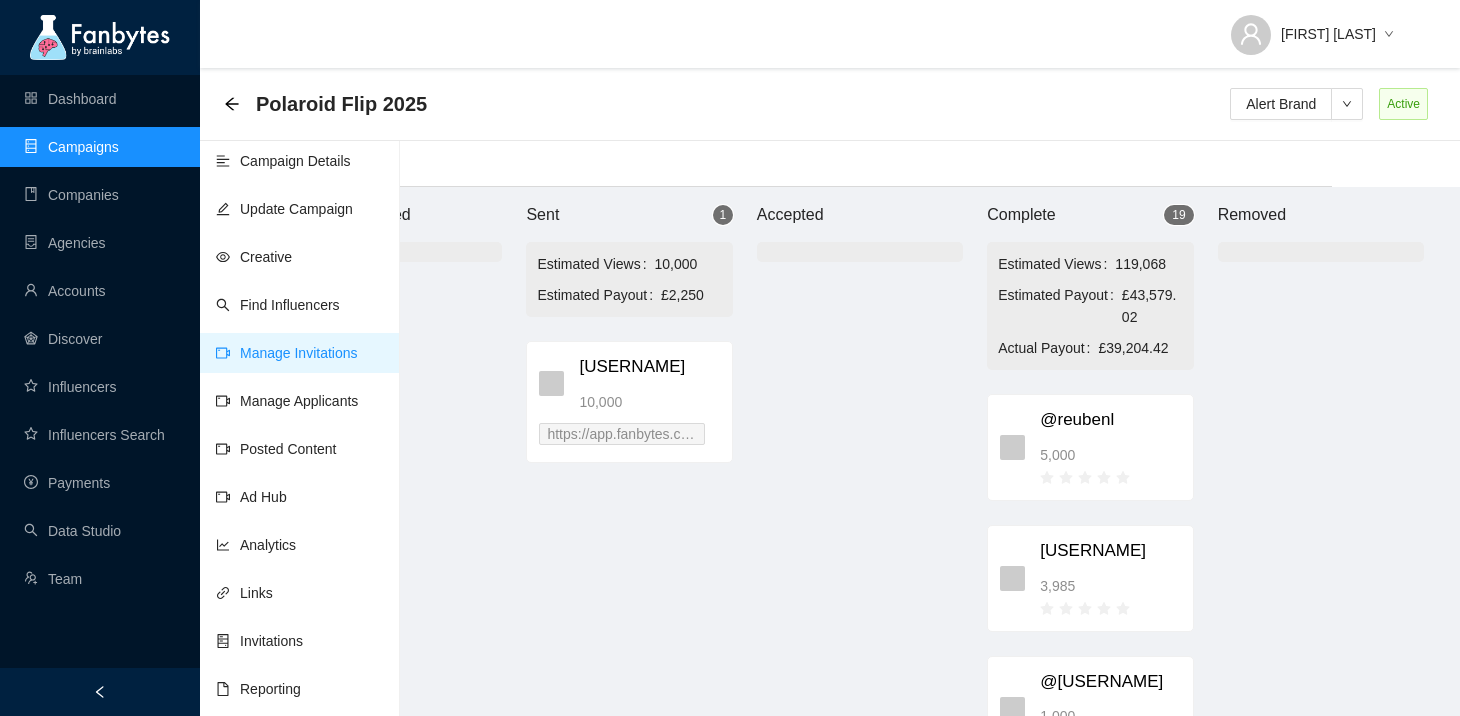 scroll, scrollTop: 618, scrollLeft: 0, axis: vertical 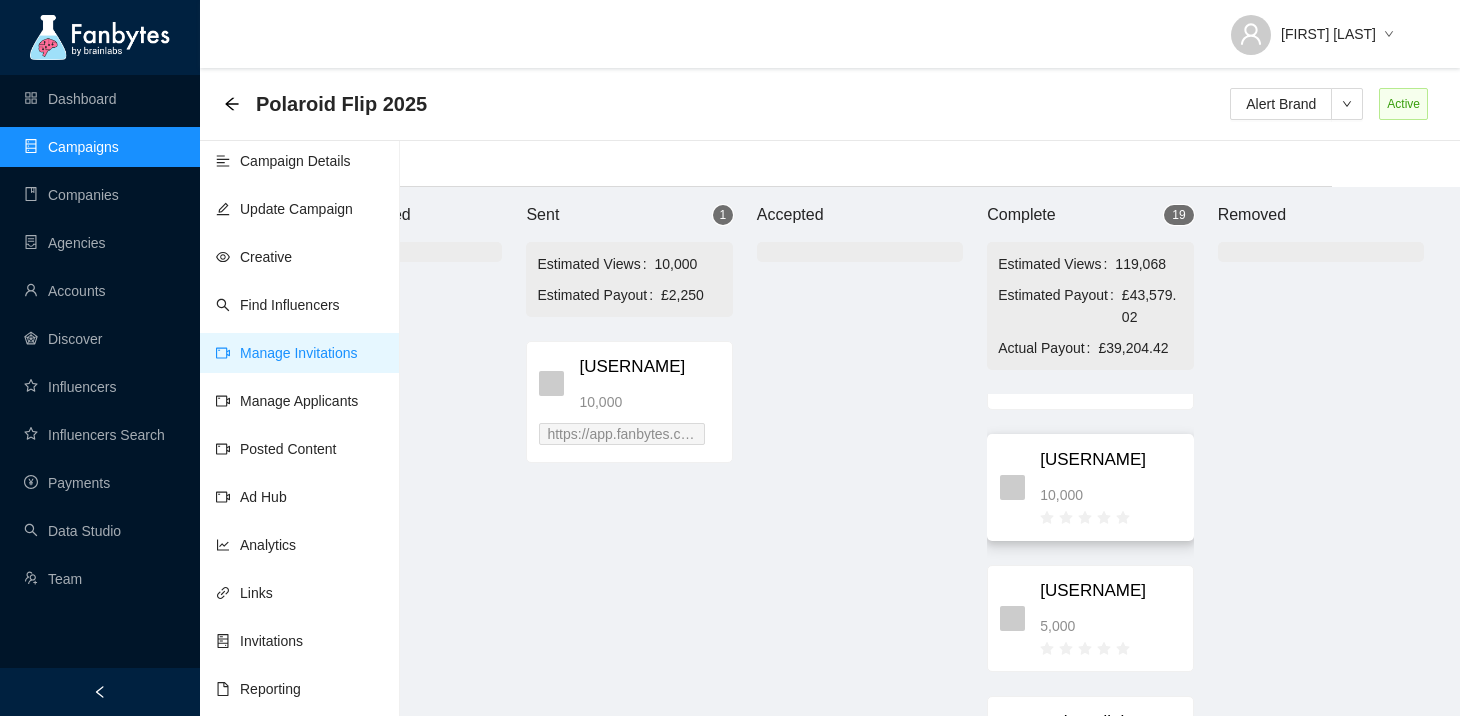 click on "10,000" at bounding box center (1061, 495) 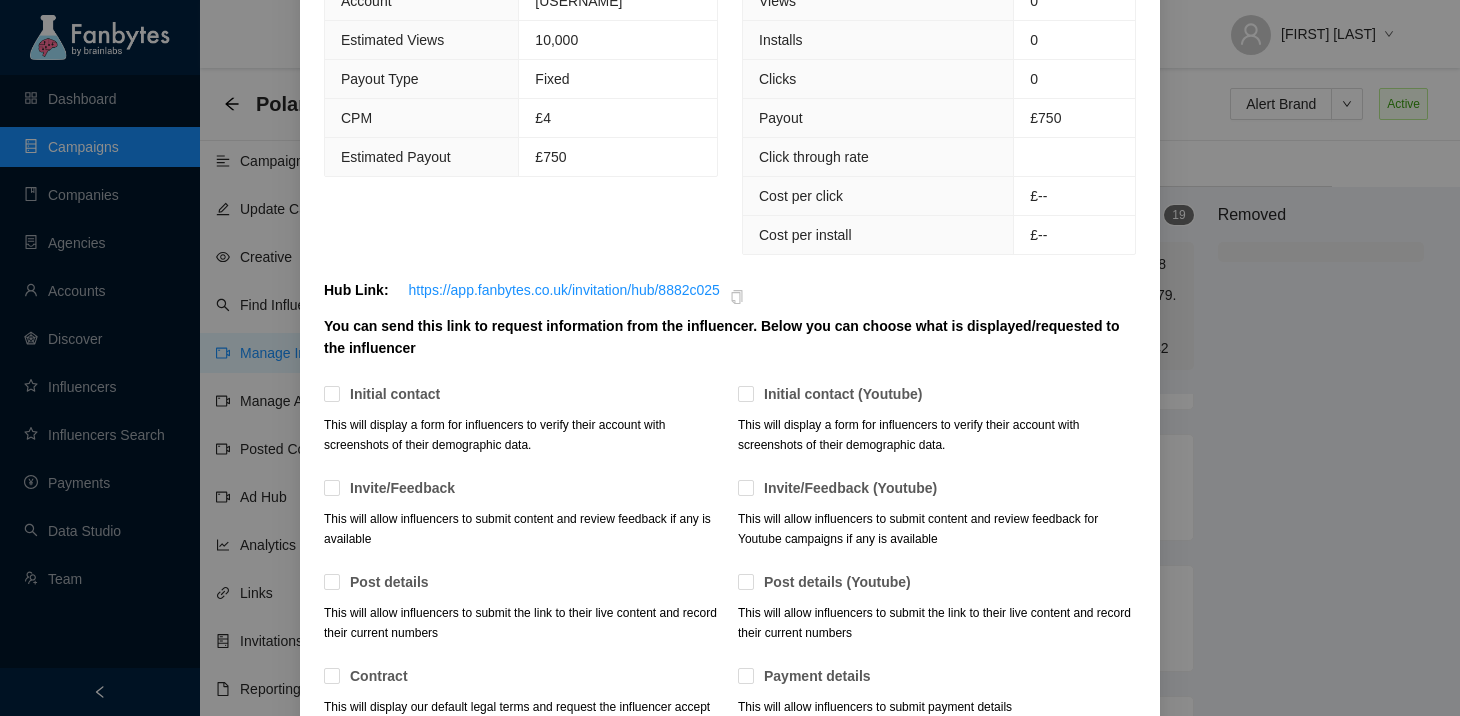 scroll, scrollTop: 529, scrollLeft: 0, axis: vertical 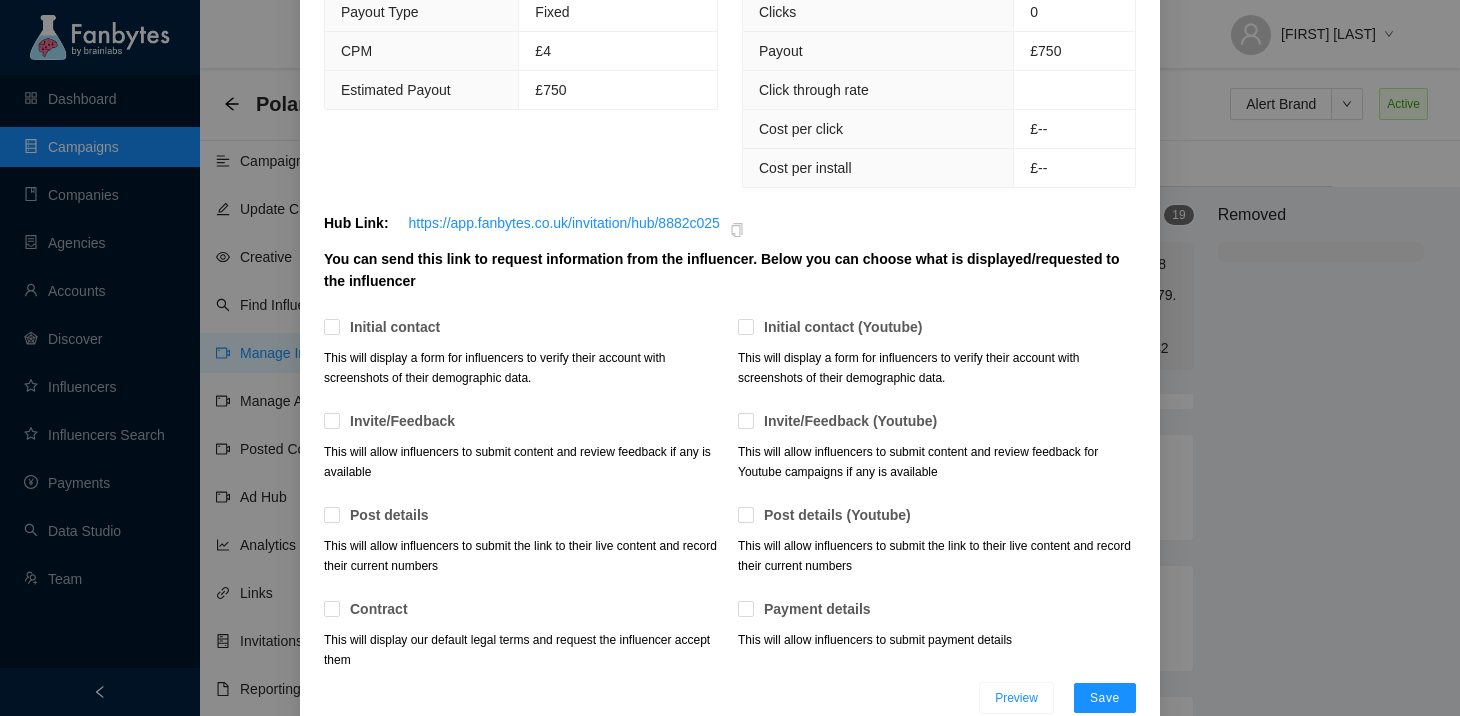 click on "Polaroid Flip 2025 | Cortex Influencer Campaign Manager" at bounding box center (730, 358) 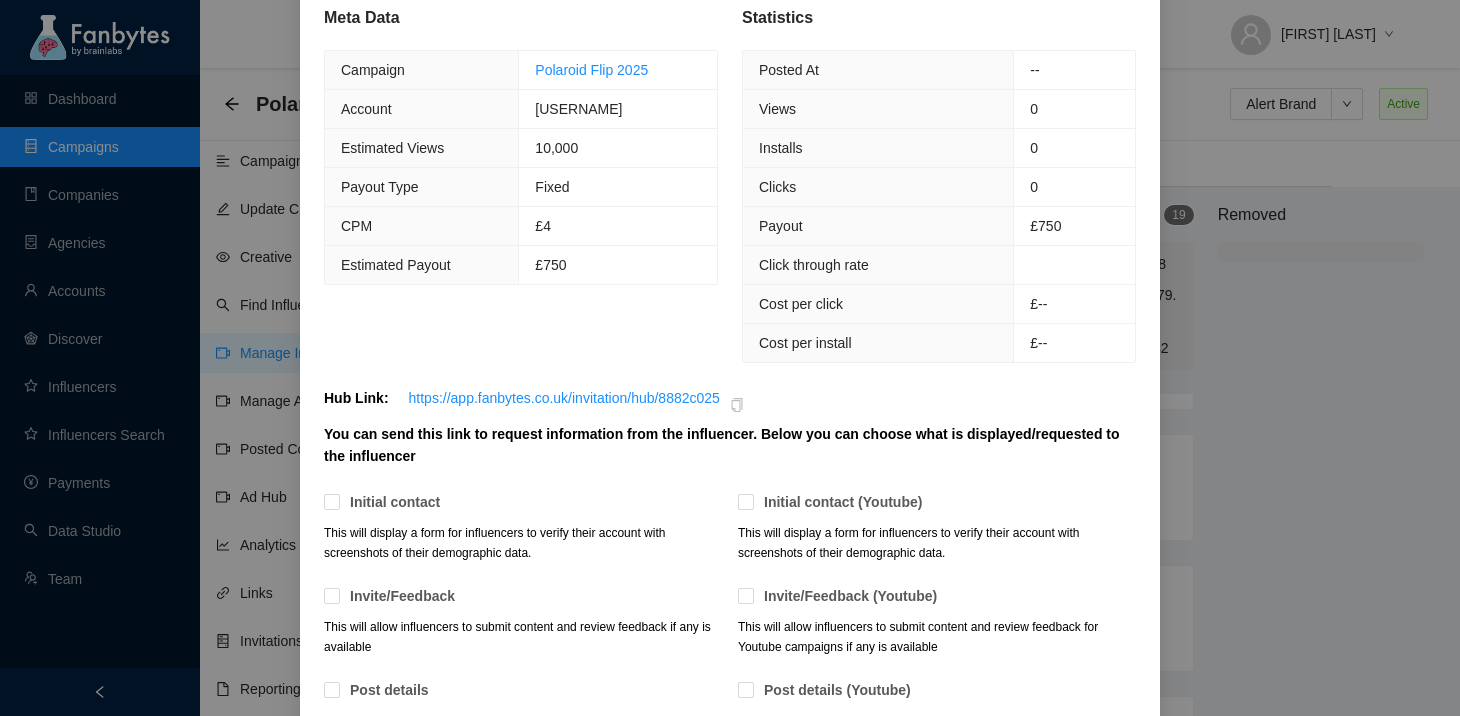 scroll, scrollTop: 0, scrollLeft: 0, axis: both 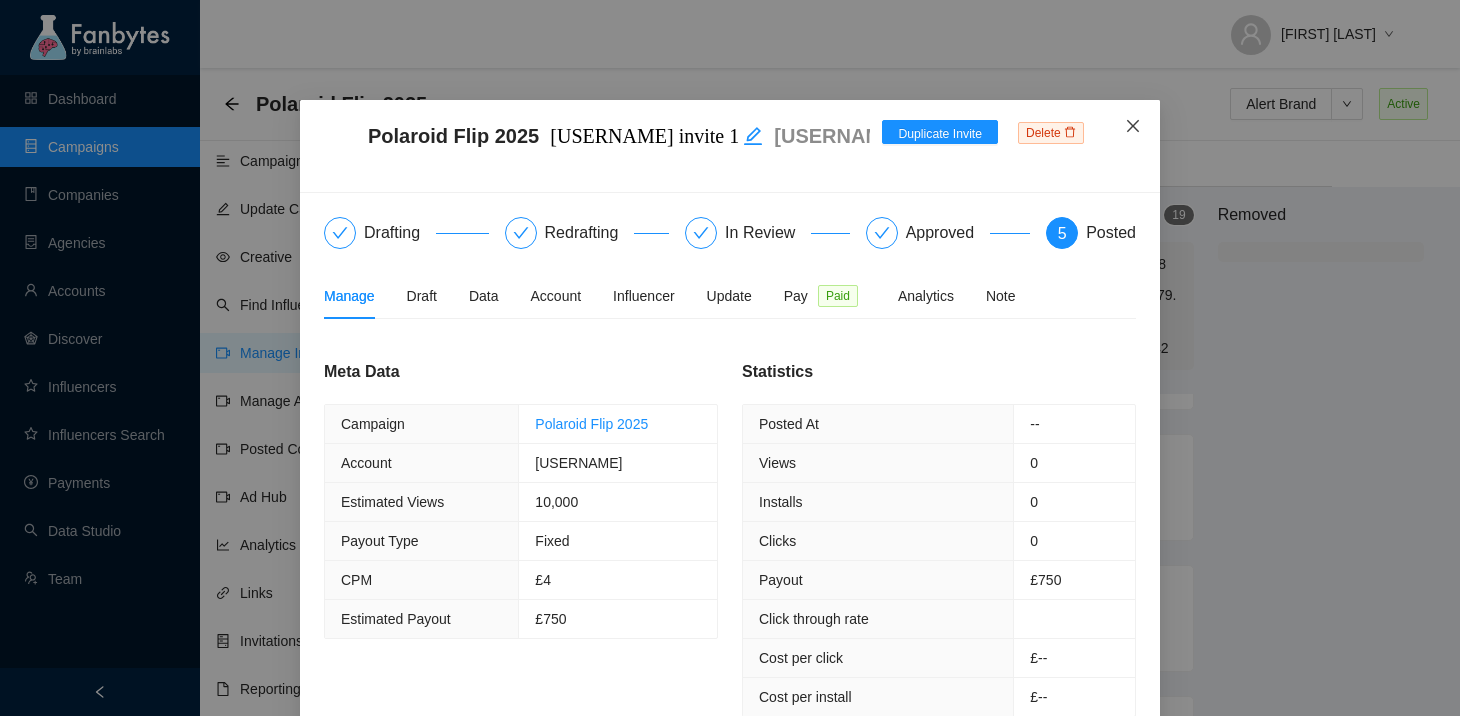 click 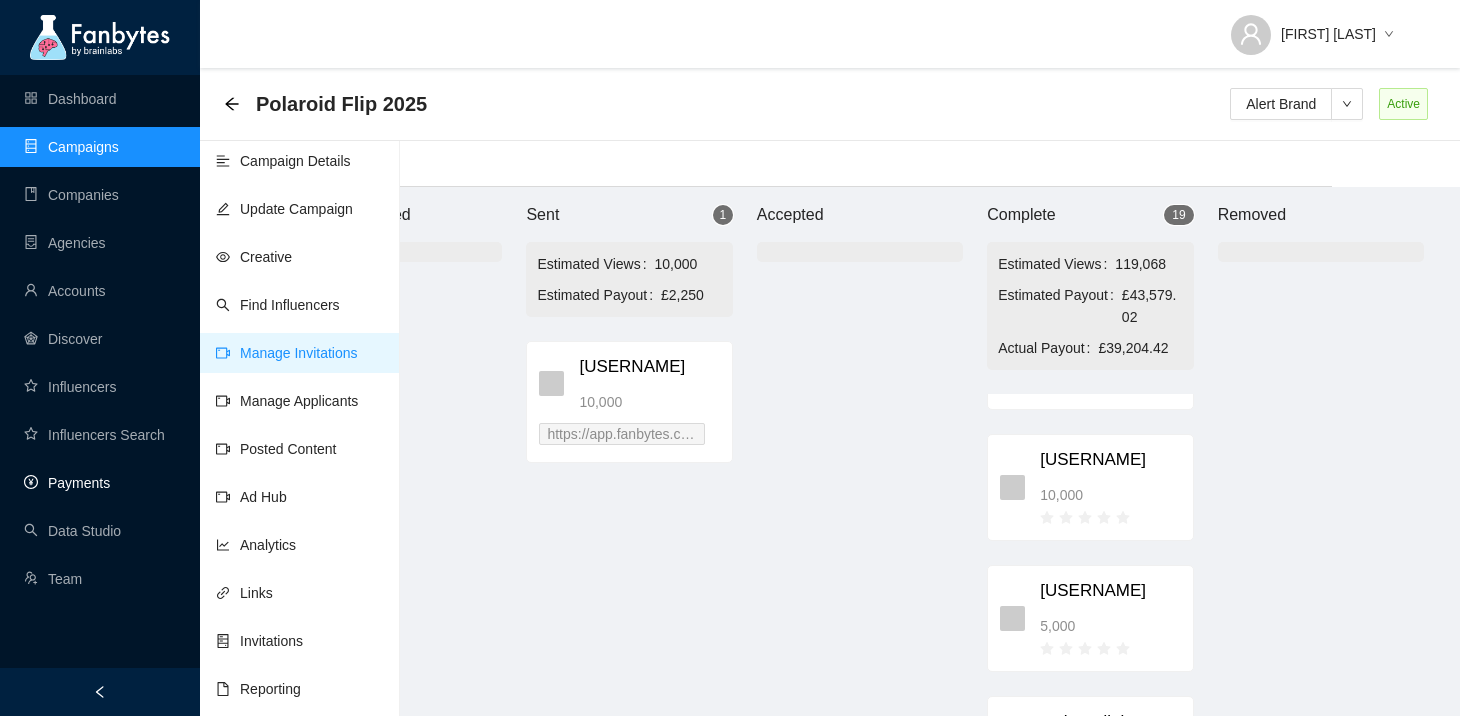 click on "Payments" at bounding box center [67, 483] 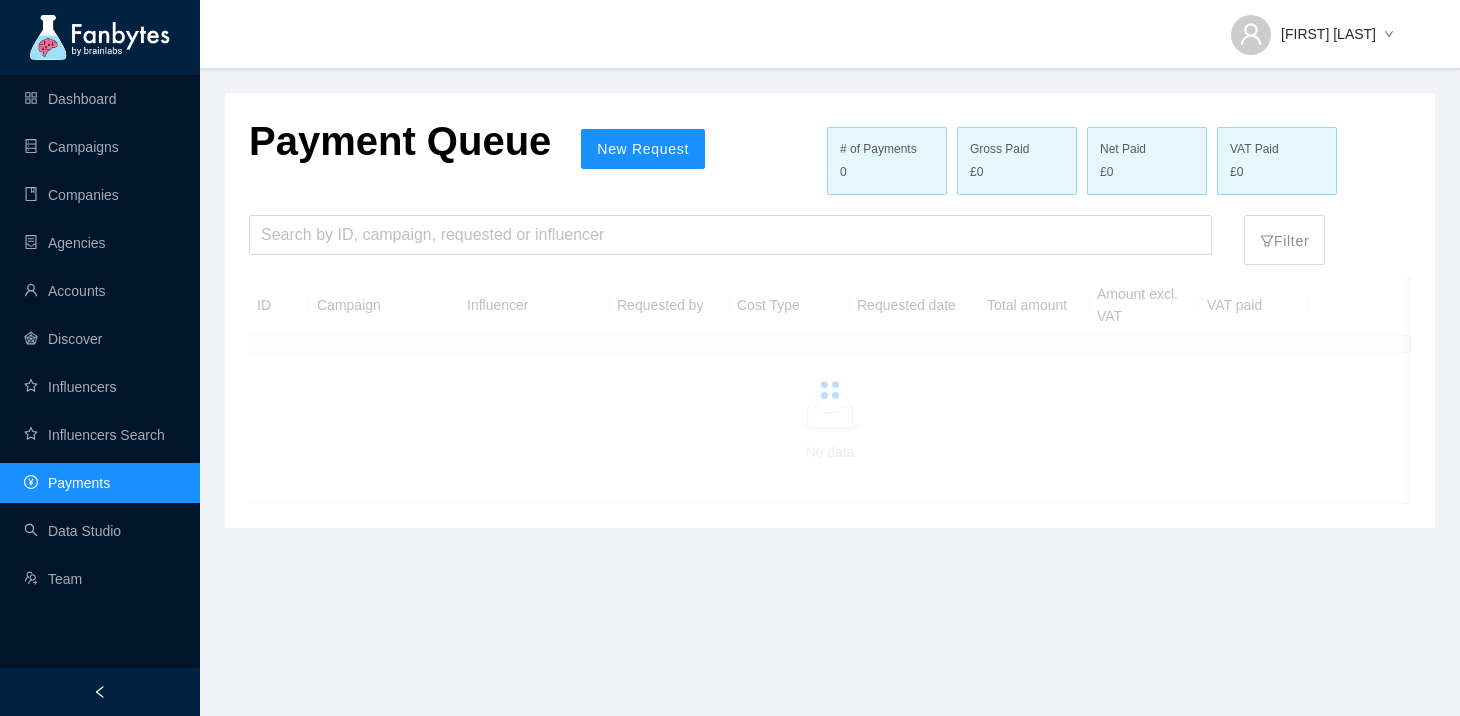 scroll, scrollTop: 0, scrollLeft: 0, axis: both 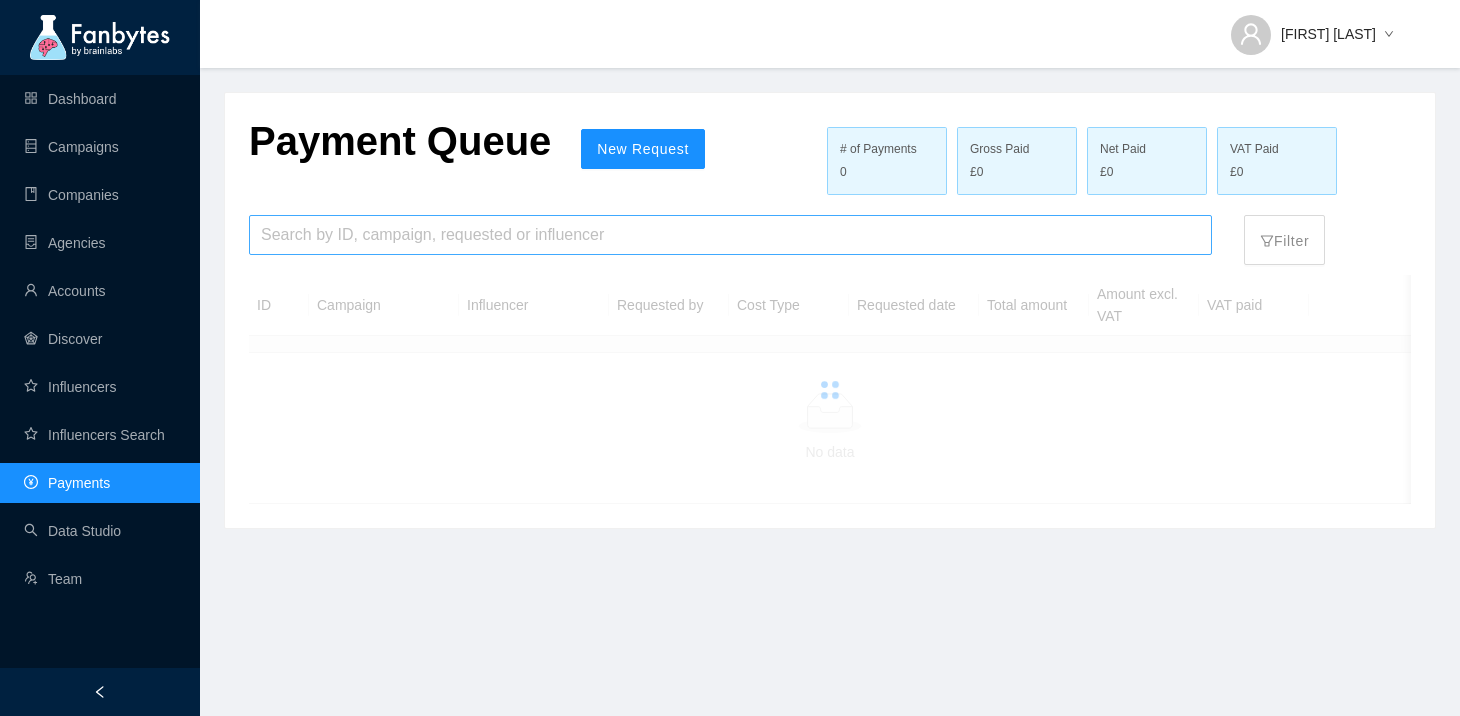 click at bounding box center (730, 235) 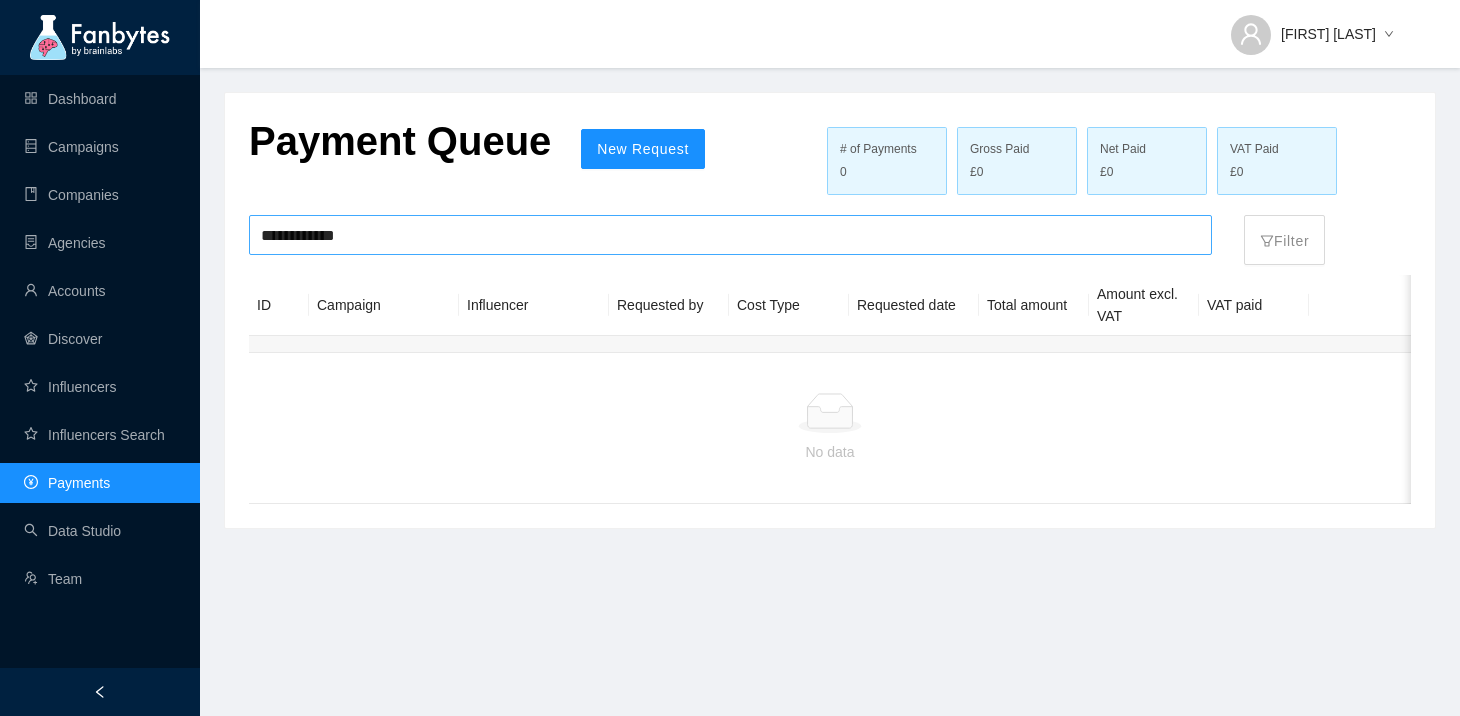 drag, startPoint x: 259, startPoint y: 235, endPoint x: 554, endPoint y: 235, distance: 295 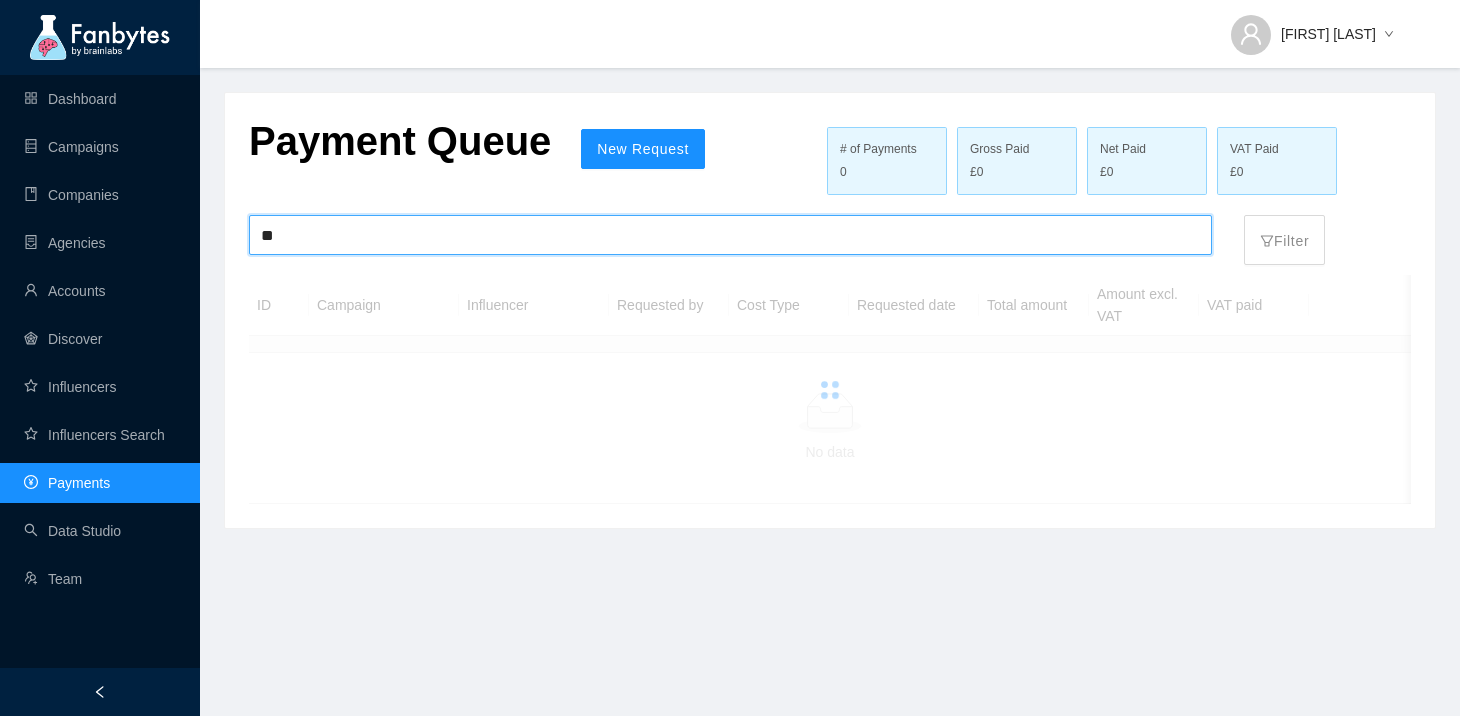 type on "*" 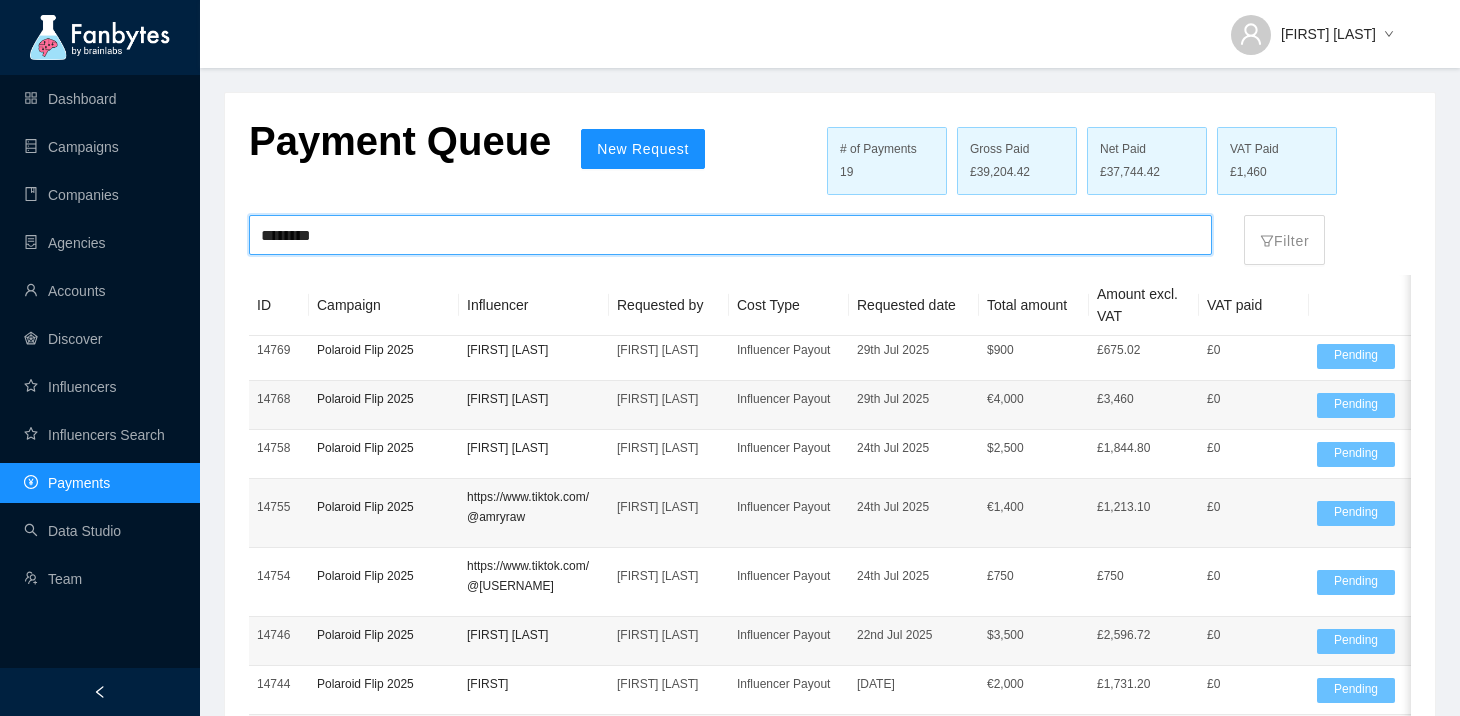 scroll, scrollTop: 572, scrollLeft: 0, axis: vertical 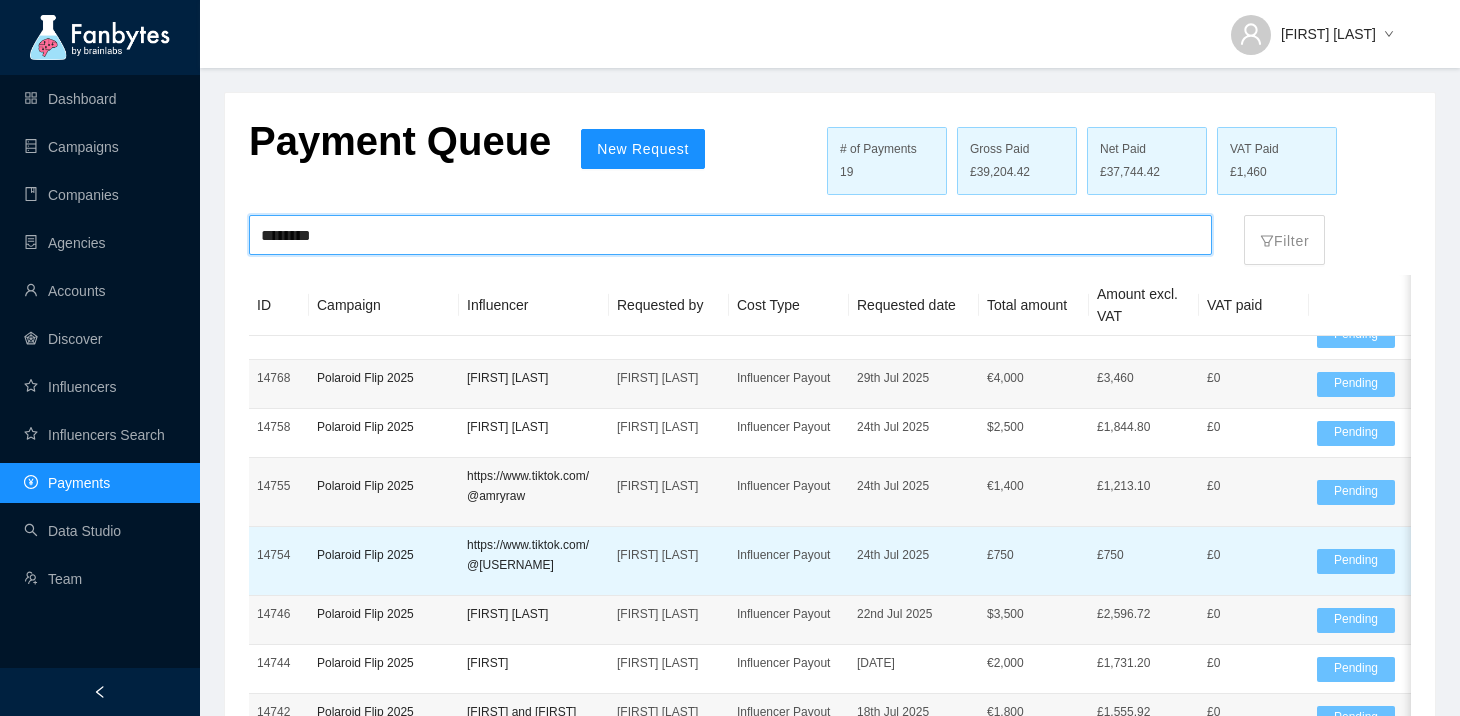 type on "********" 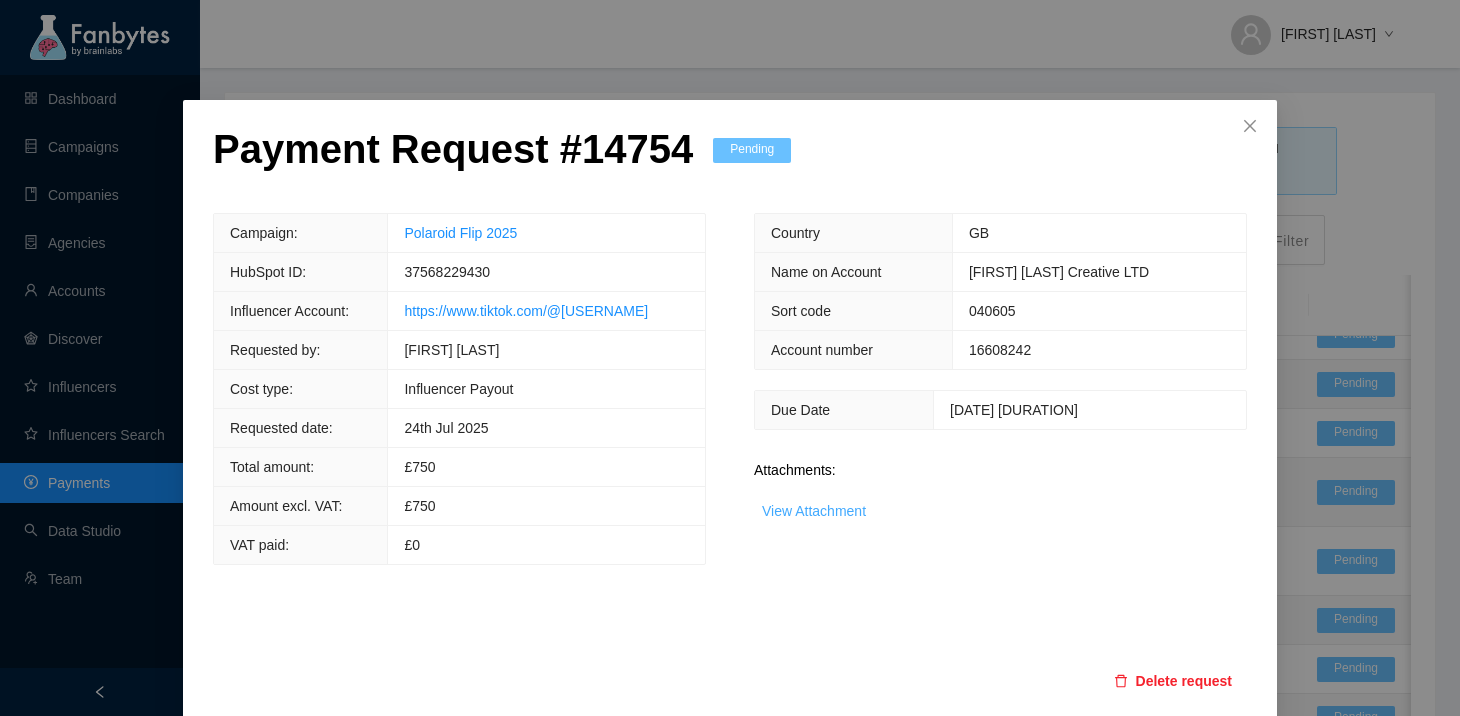 click on "View Attachment" at bounding box center (814, 511) 